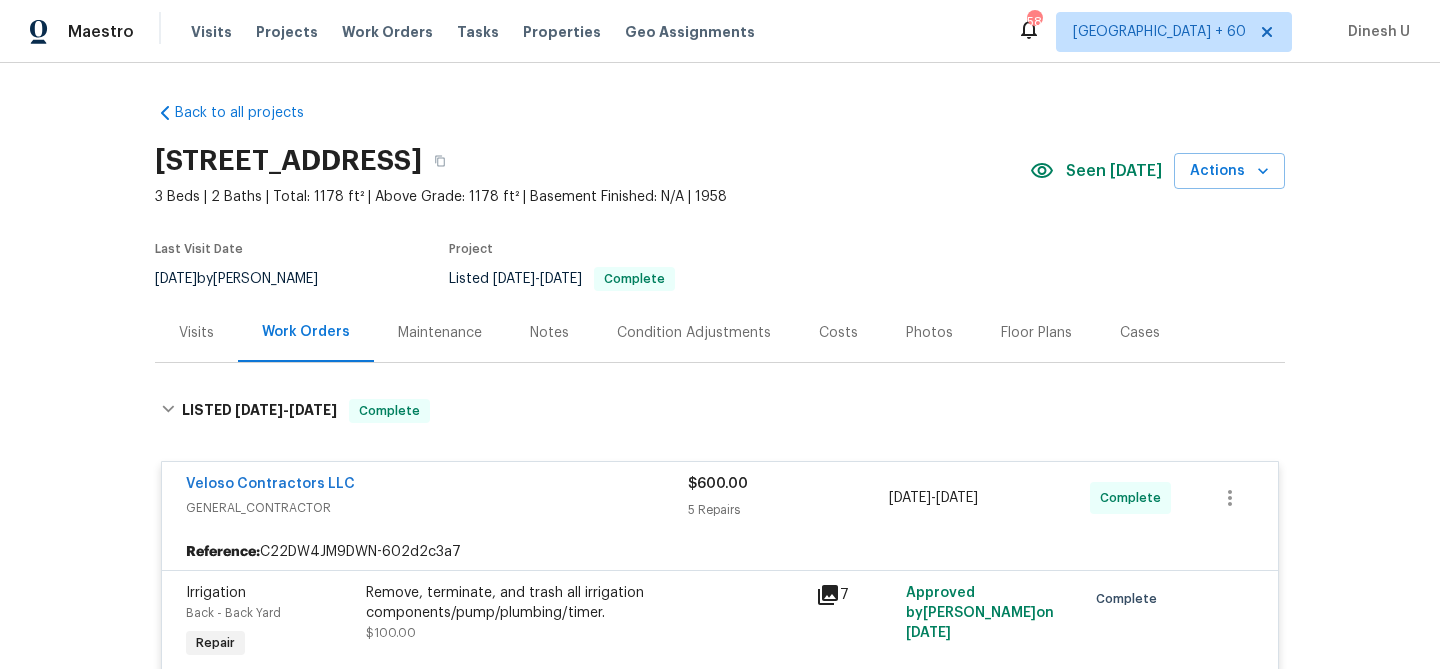 scroll, scrollTop: 0, scrollLeft: 0, axis: both 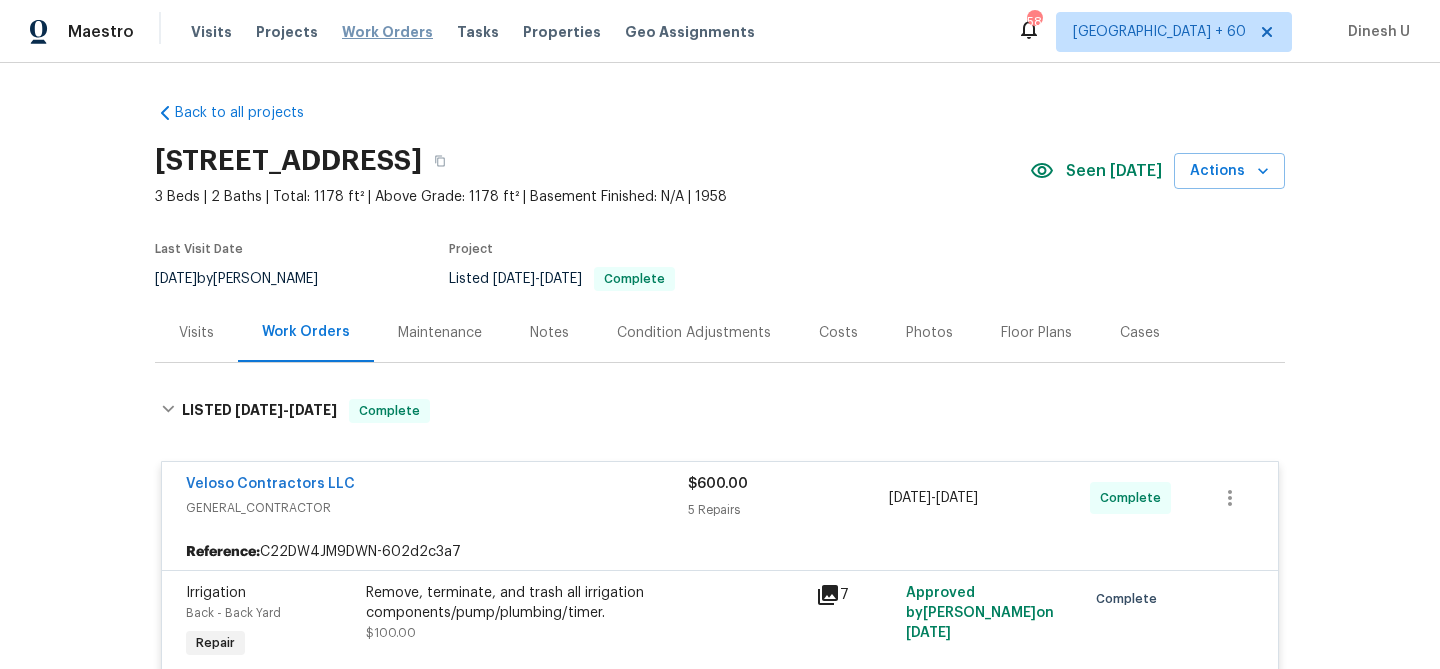 click on "Work Orders" at bounding box center [387, 32] 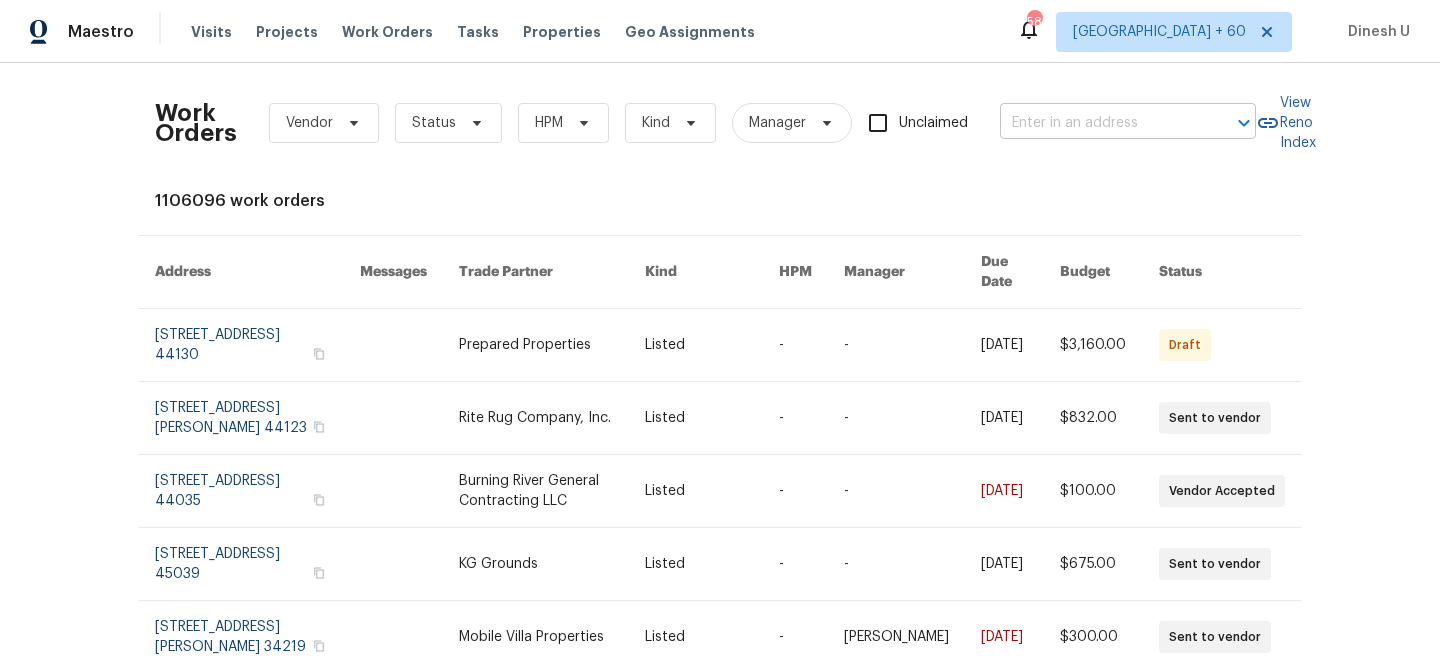 click at bounding box center [1100, 123] 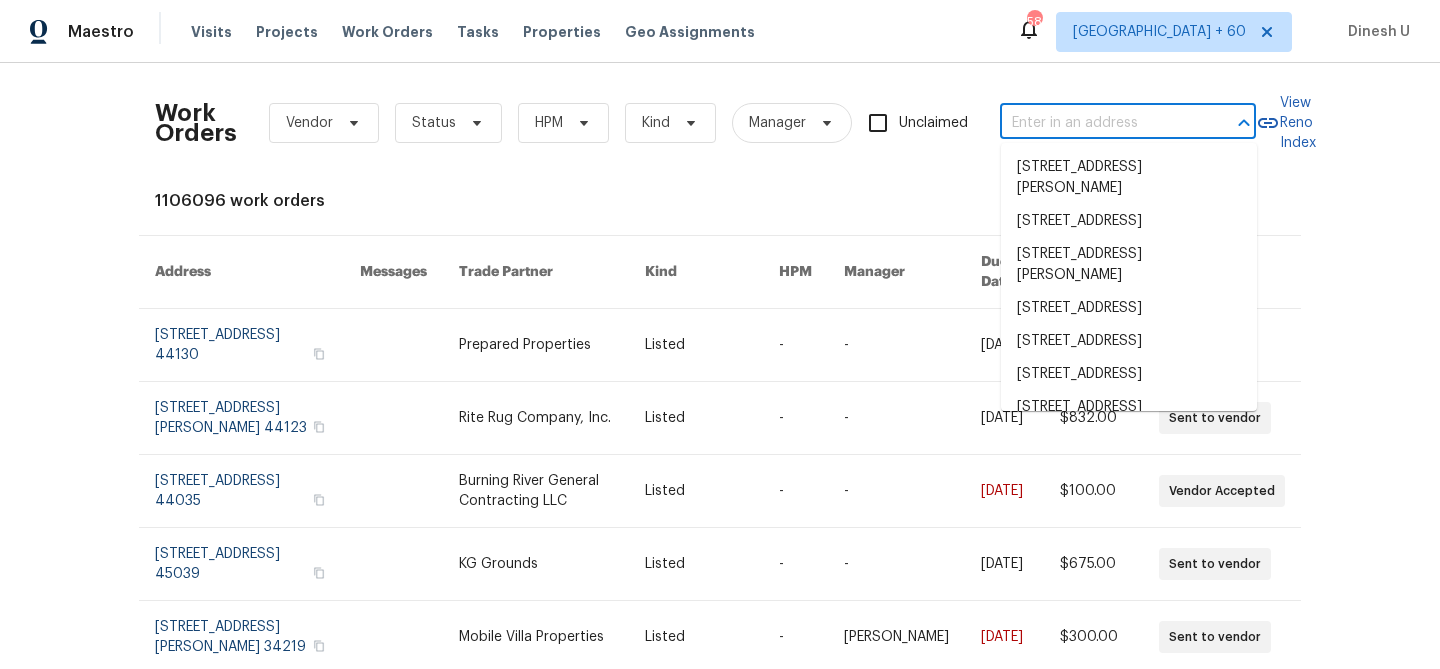 paste on "[STREET_ADDRESS]" 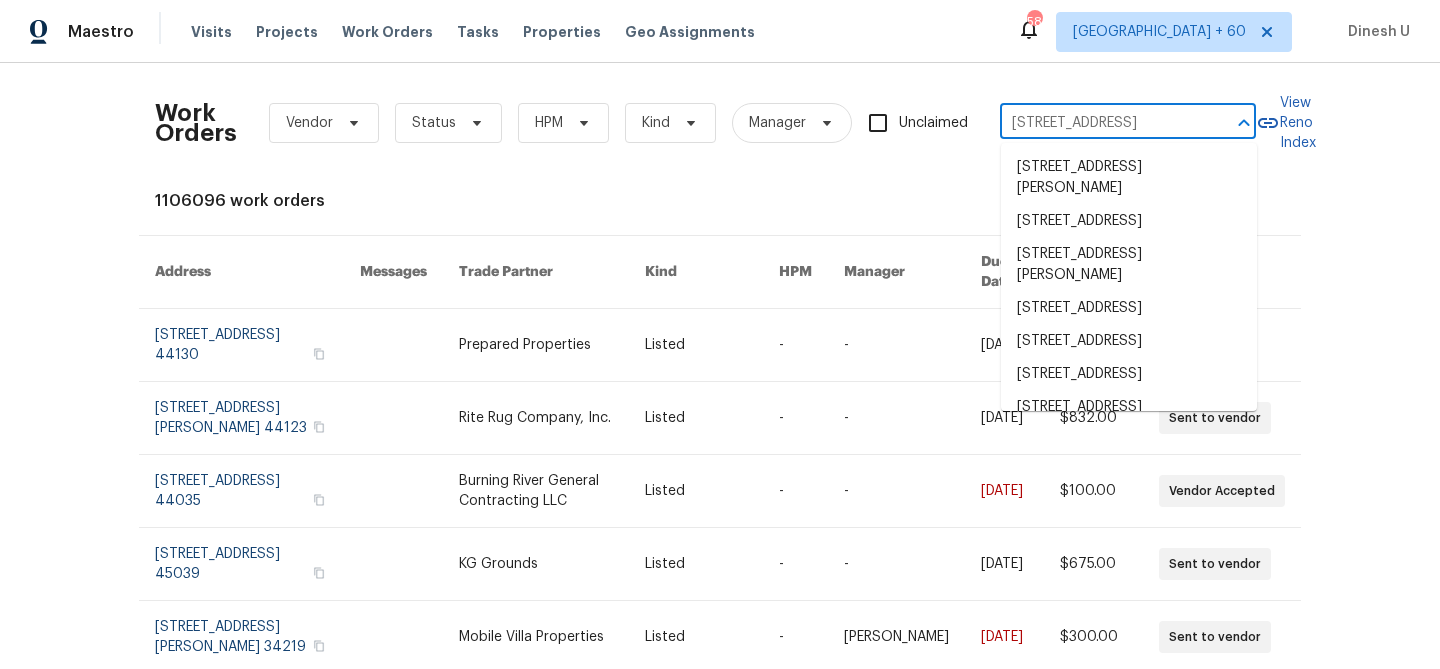 scroll, scrollTop: 0, scrollLeft: 78, axis: horizontal 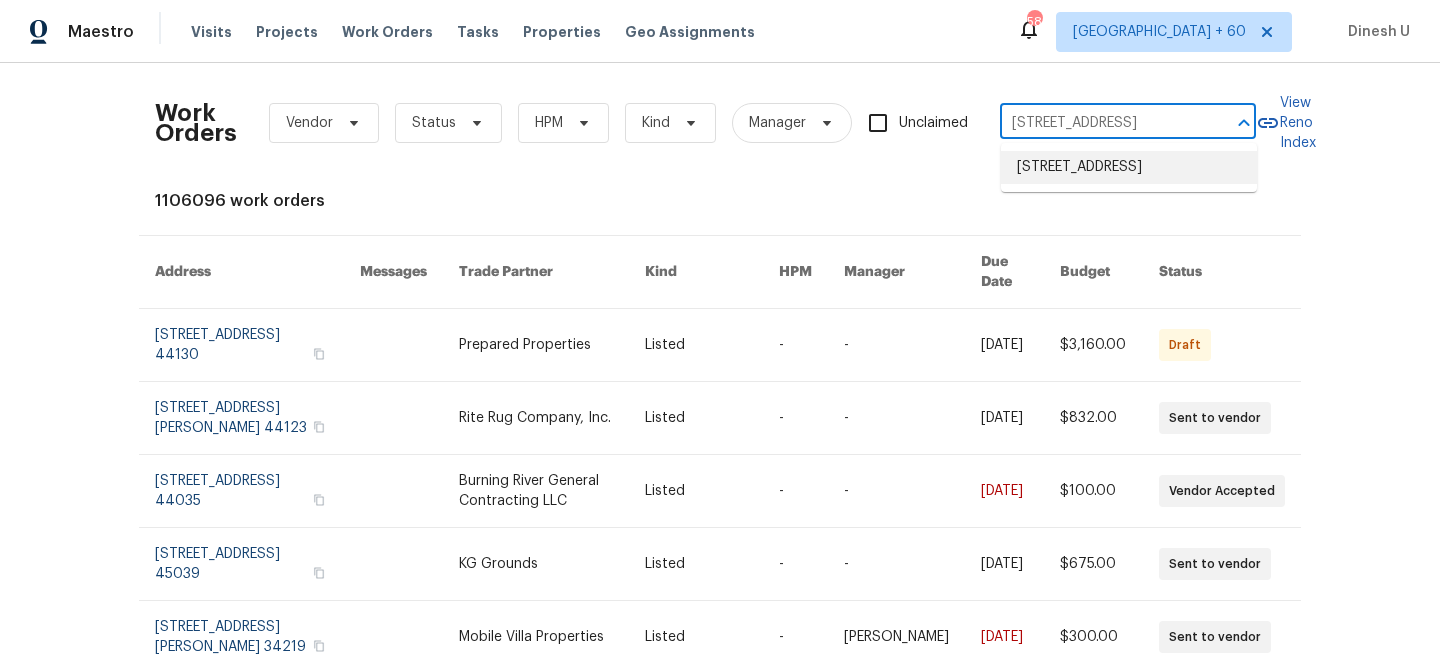 click on "[STREET_ADDRESS]" at bounding box center [1129, 167] 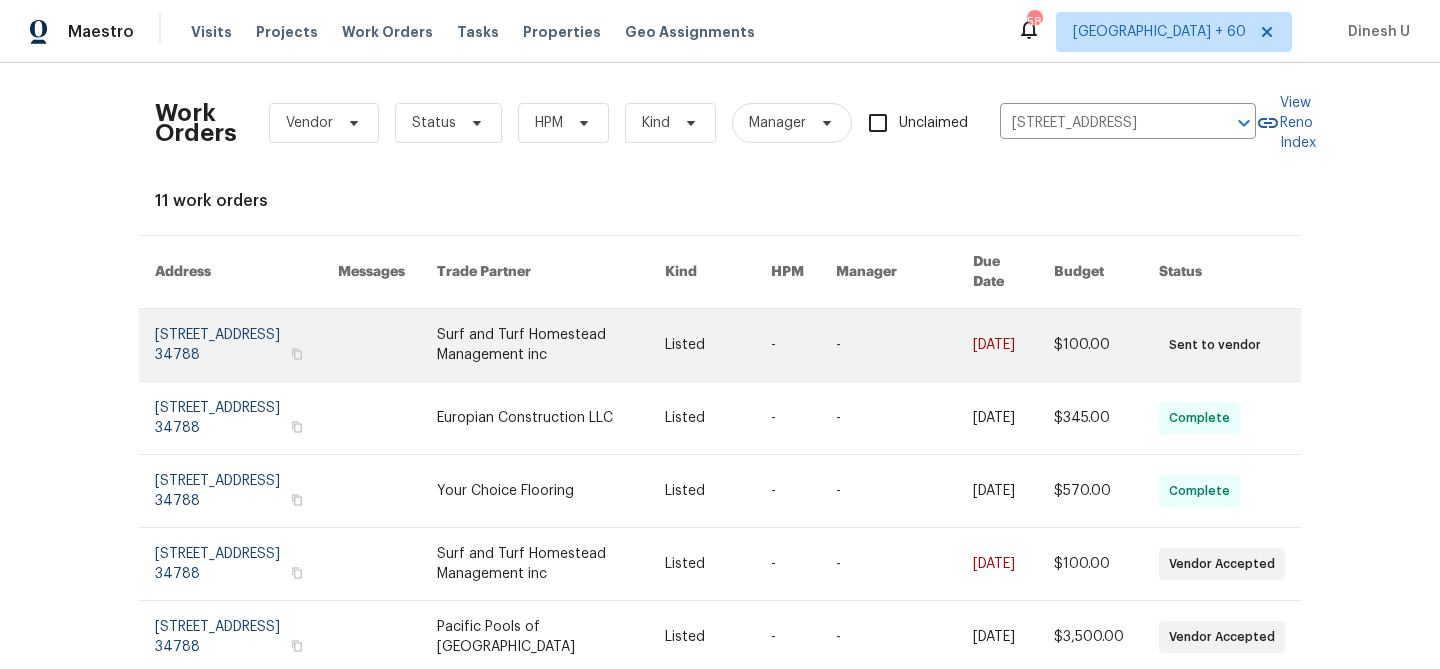 click at bounding box center [246, 345] 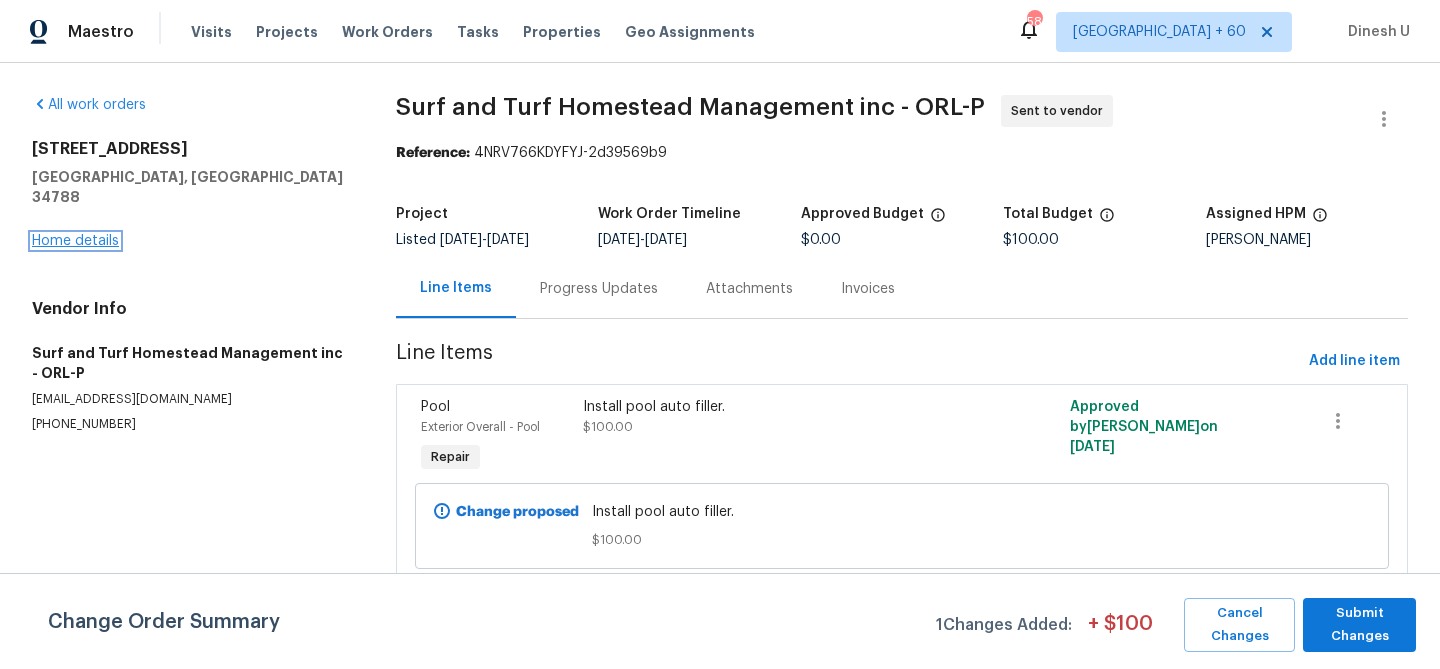 click on "Home details" at bounding box center [75, 241] 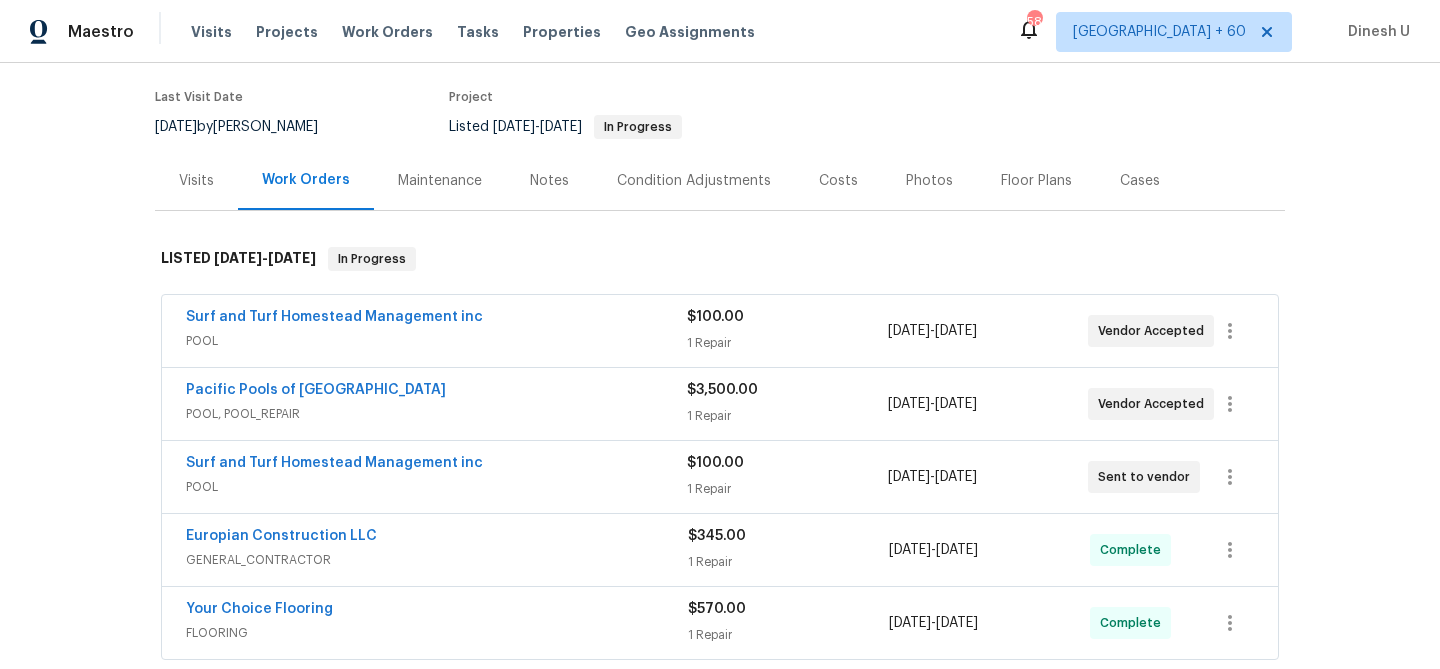 scroll, scrollTop: 258, scrollLeft: 0, axis: vertical 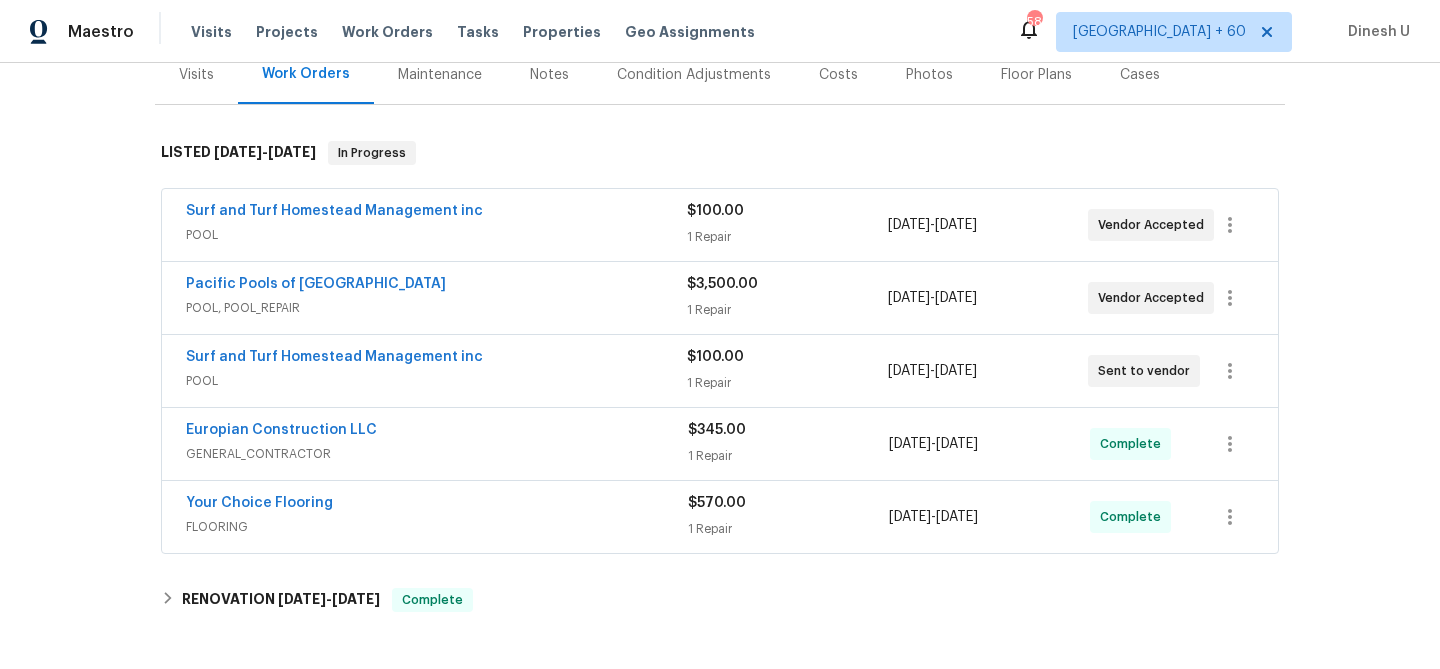 click on "1 Repair" at bounding box center (787, 237) 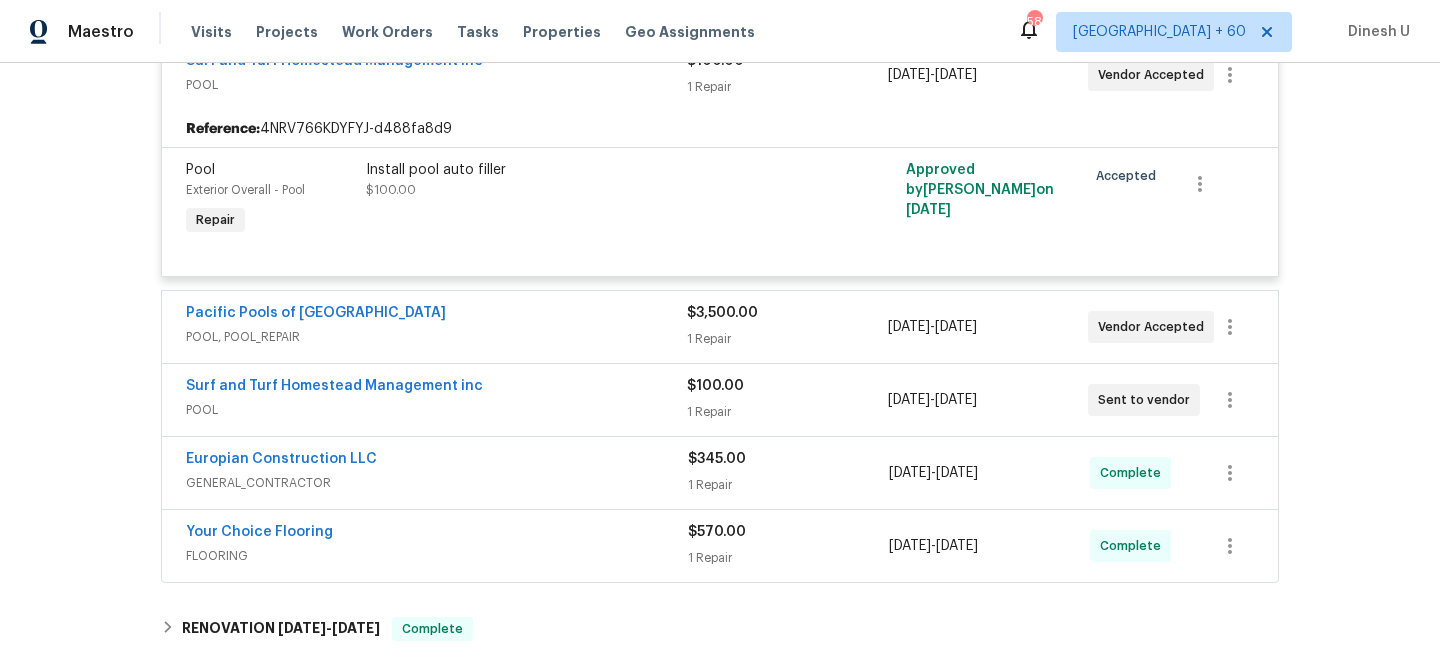scroll, scrollTop: 426, scrollLeft: 0, axis: vertical 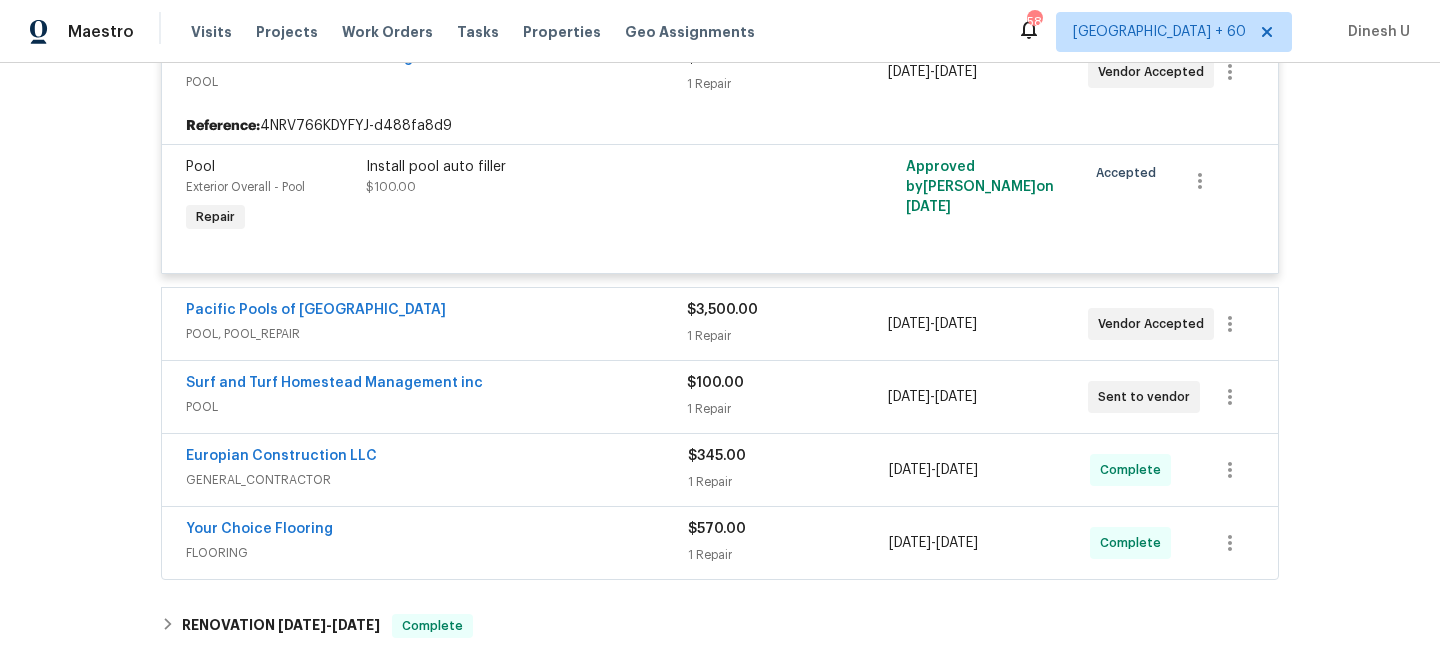 click on "1 Repair" at bounding box center (787, 336) 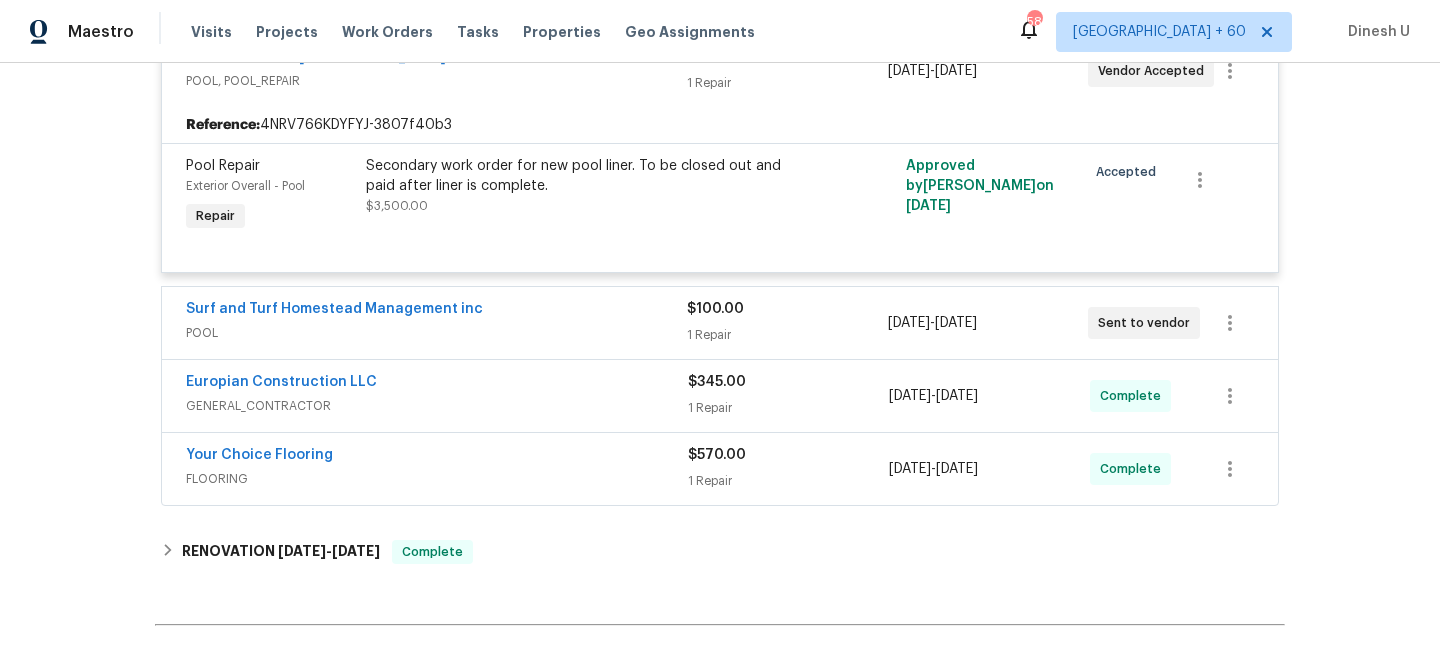 scroll, scrollTop: 683, scrollLeft: 0, axis: vertical 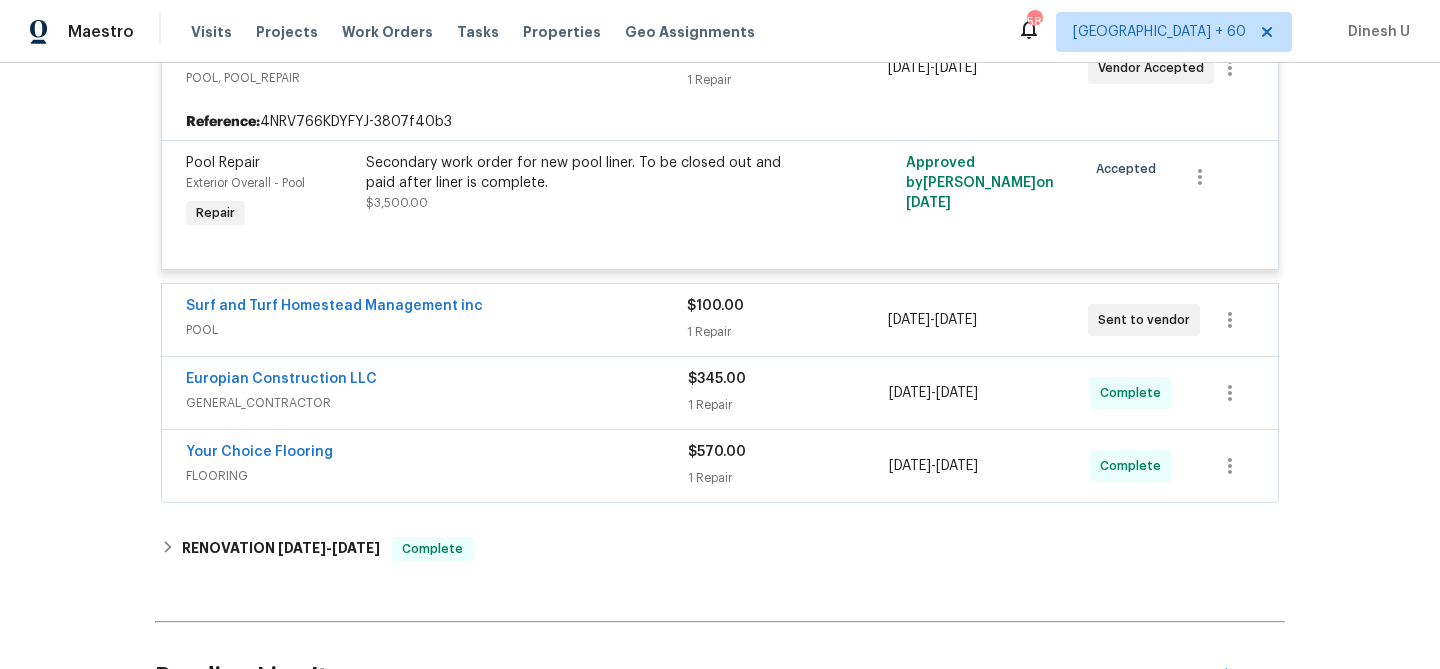 click on "1 Repair" at bounding box center [787, 332] 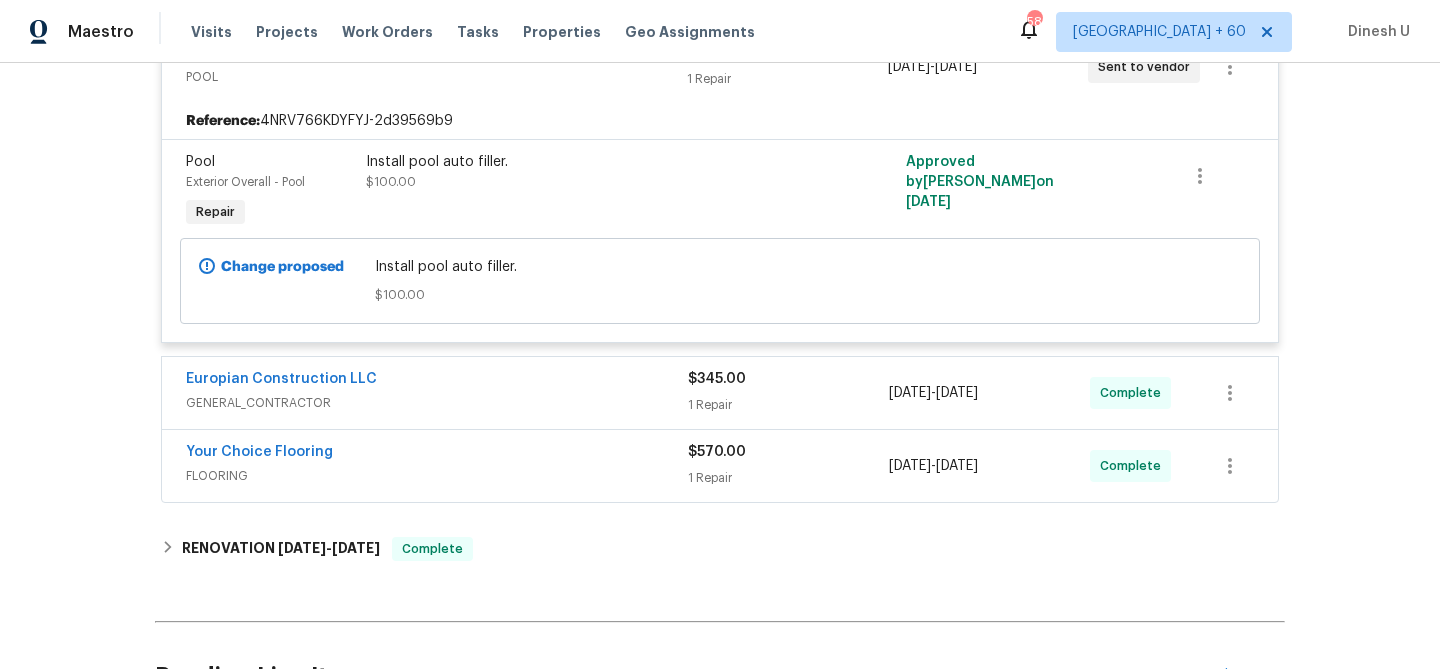 scroll, scrollTop: 985, scrollLeft: 0, axis: vertical 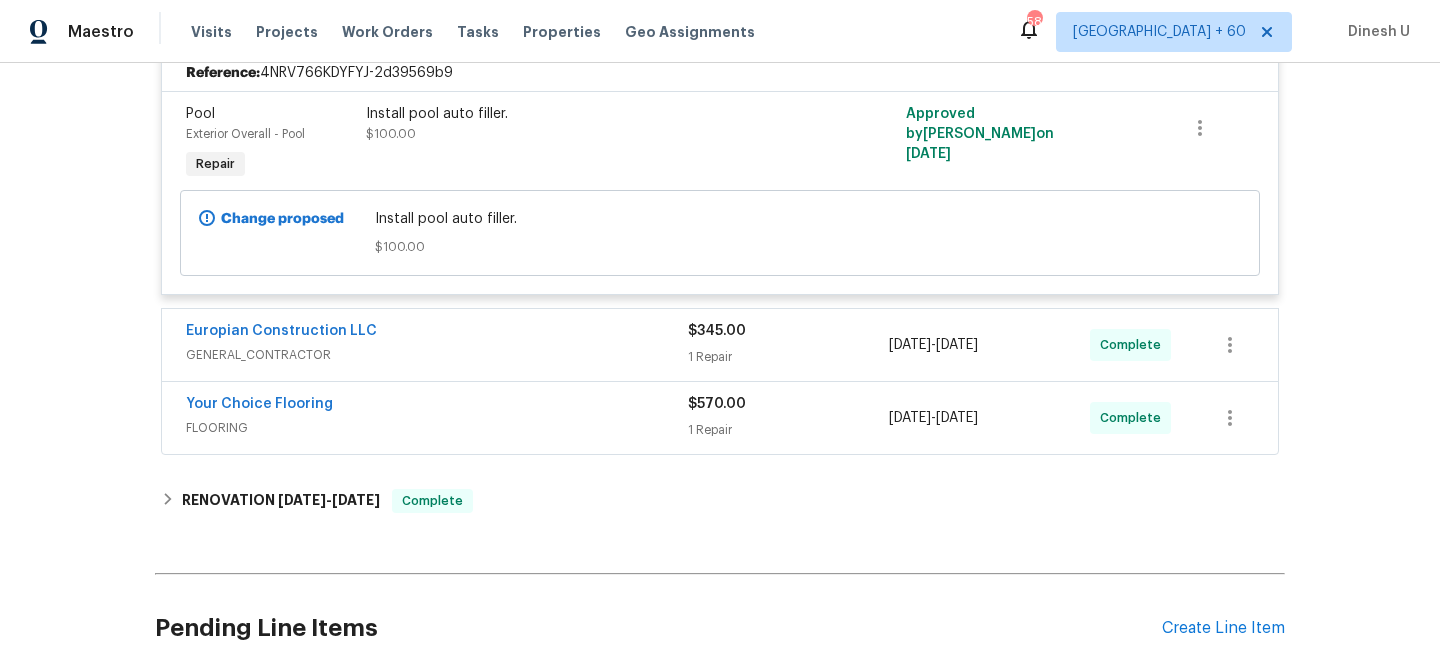 click on "1 Repair" at bounding box center [788, 357] 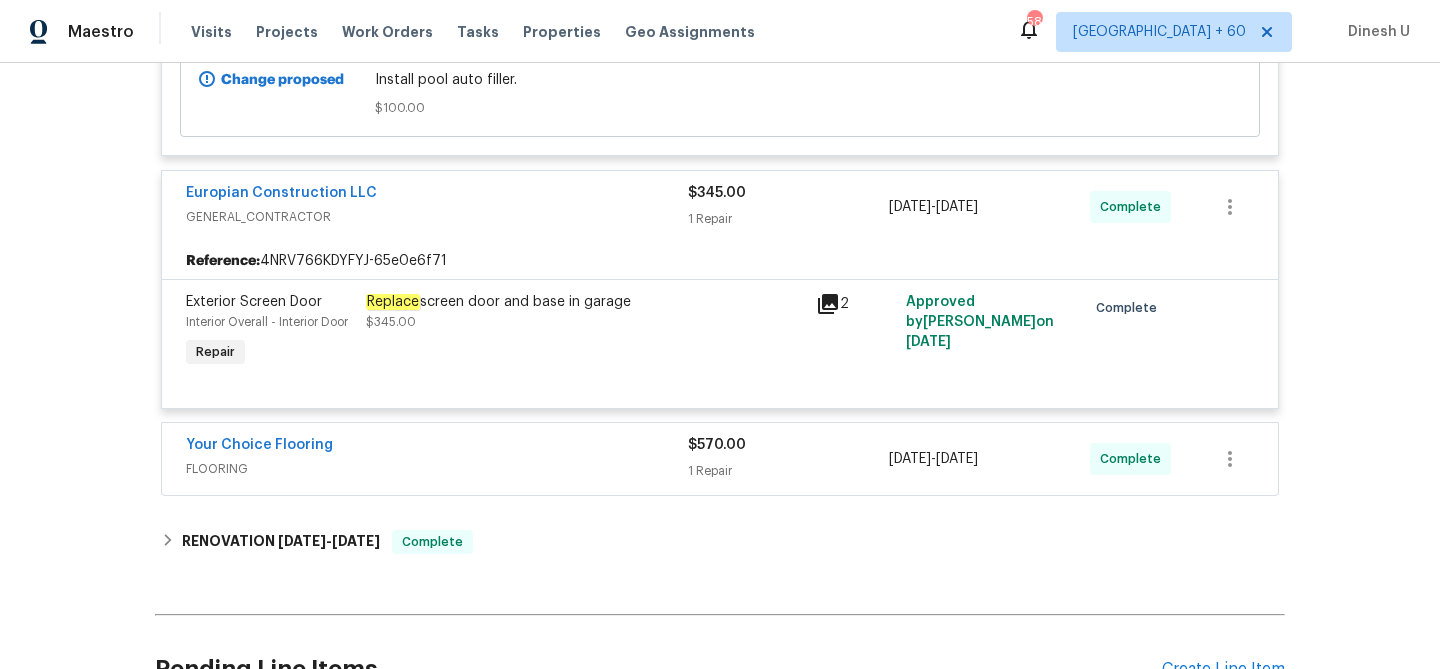 scroll, scrollTop: 1145, scrollLeft: 0, axis: vertical 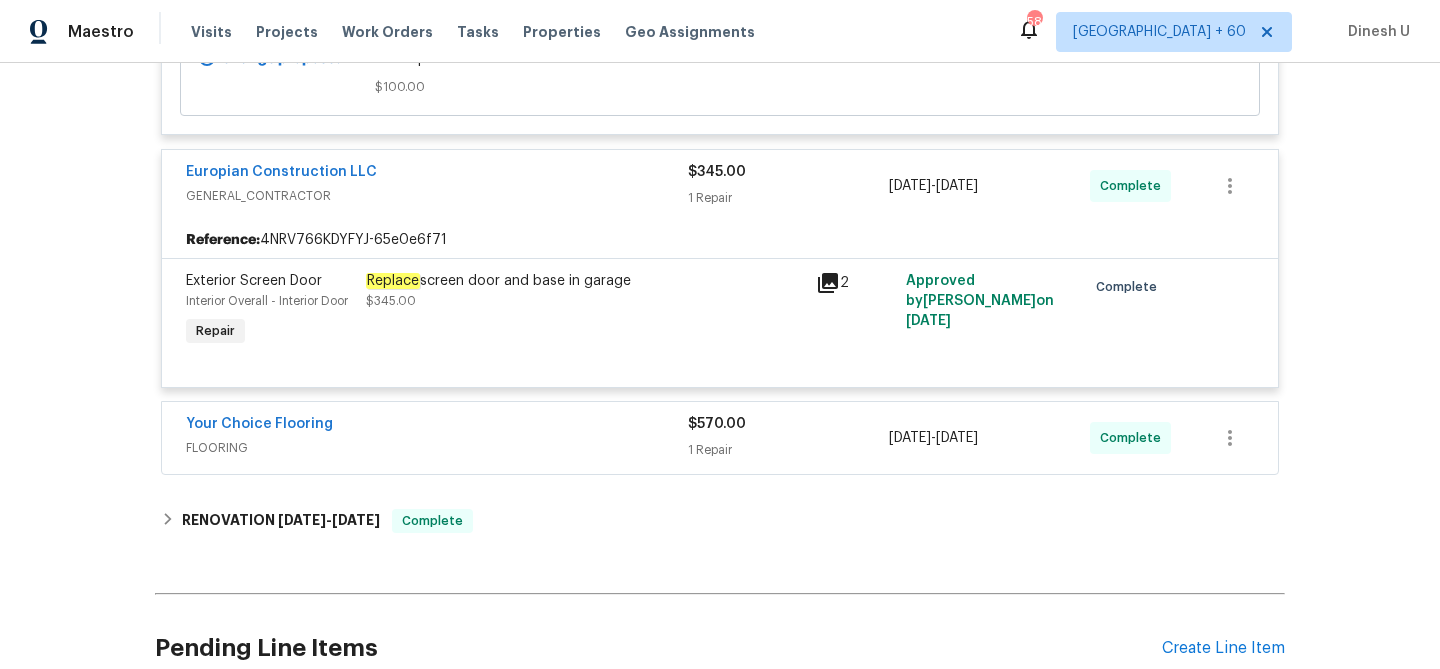 click on "$570.00 1 Repair" at bounding box center (788, 438) 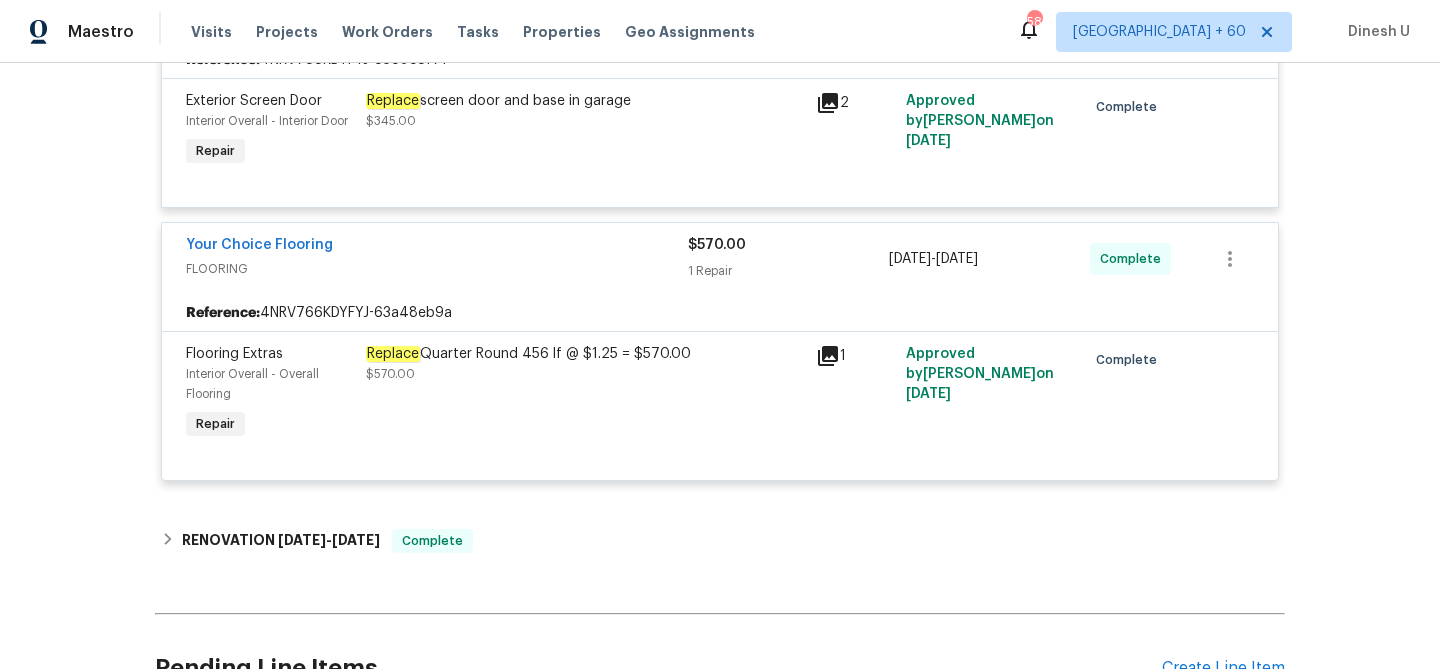 scroll, scrollTop: 1405, scrollLeft: 0, axis: vertical 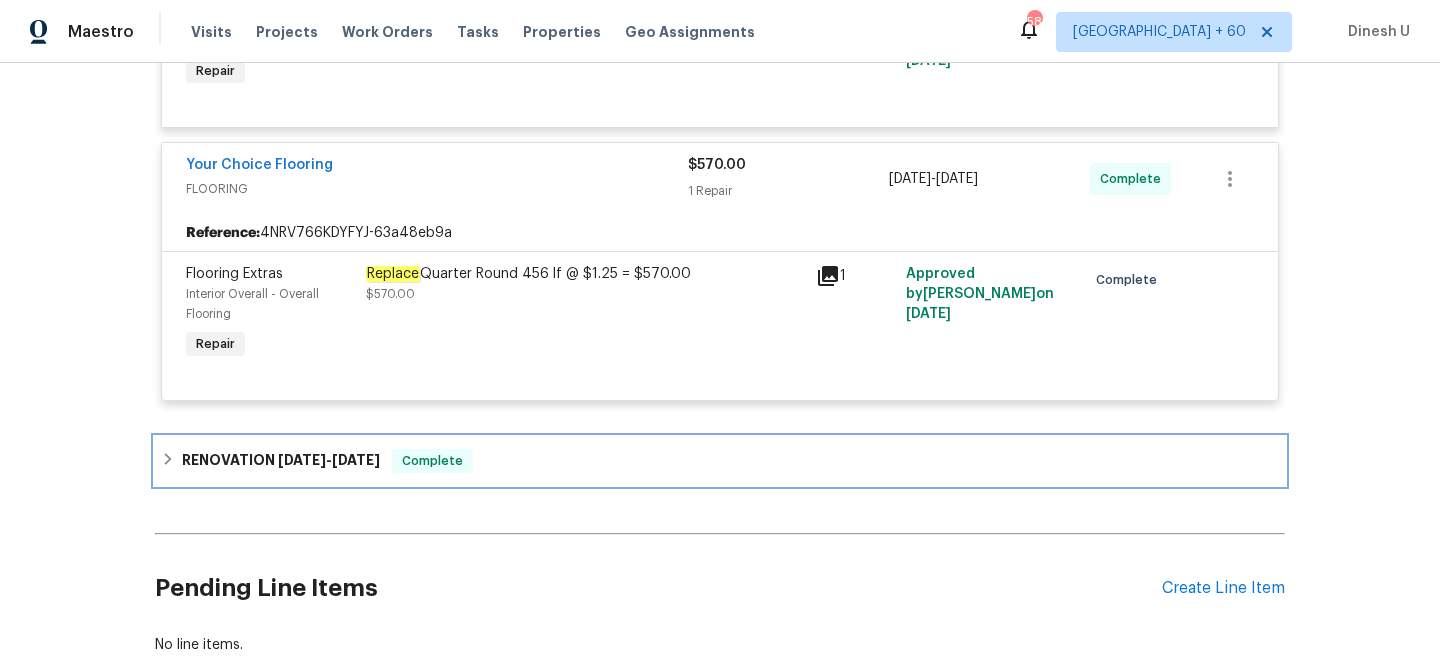 click on "[DATE]" at bounding box center [302, 460] 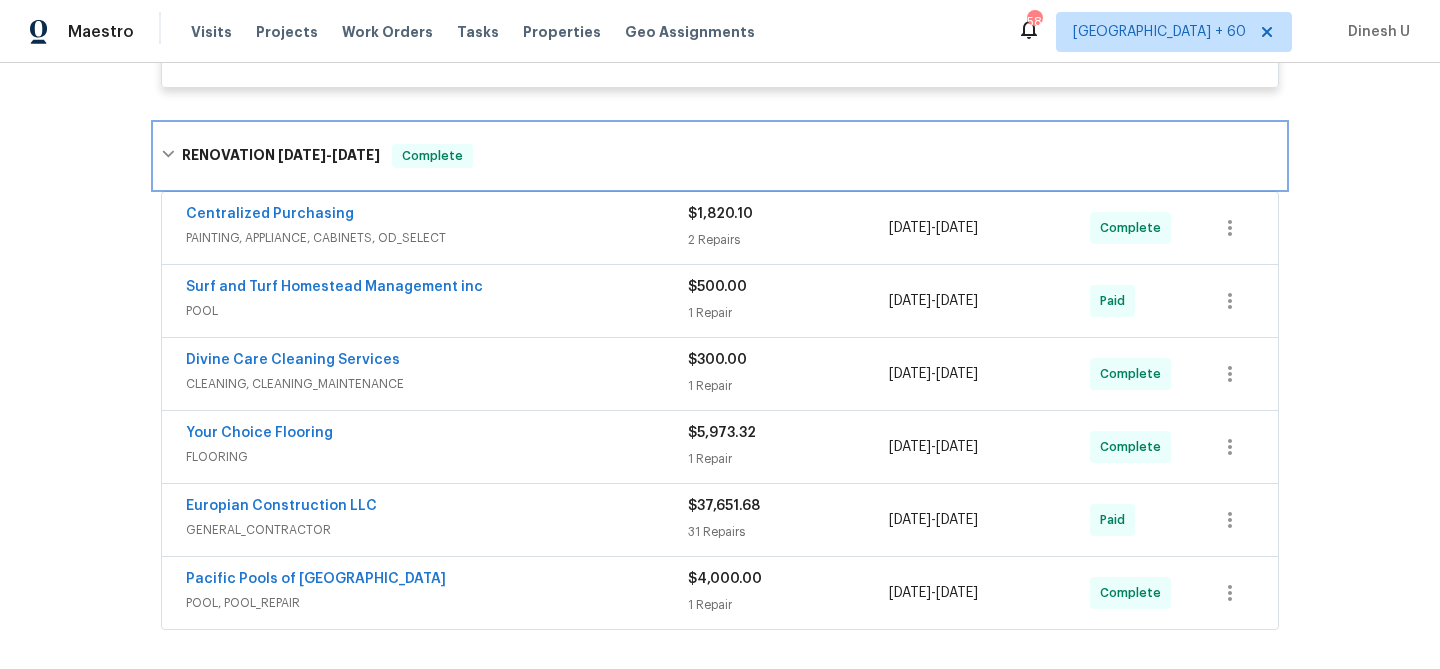 scroll, scrollTop: 1731, scrollLeft: 0, axis: vertical 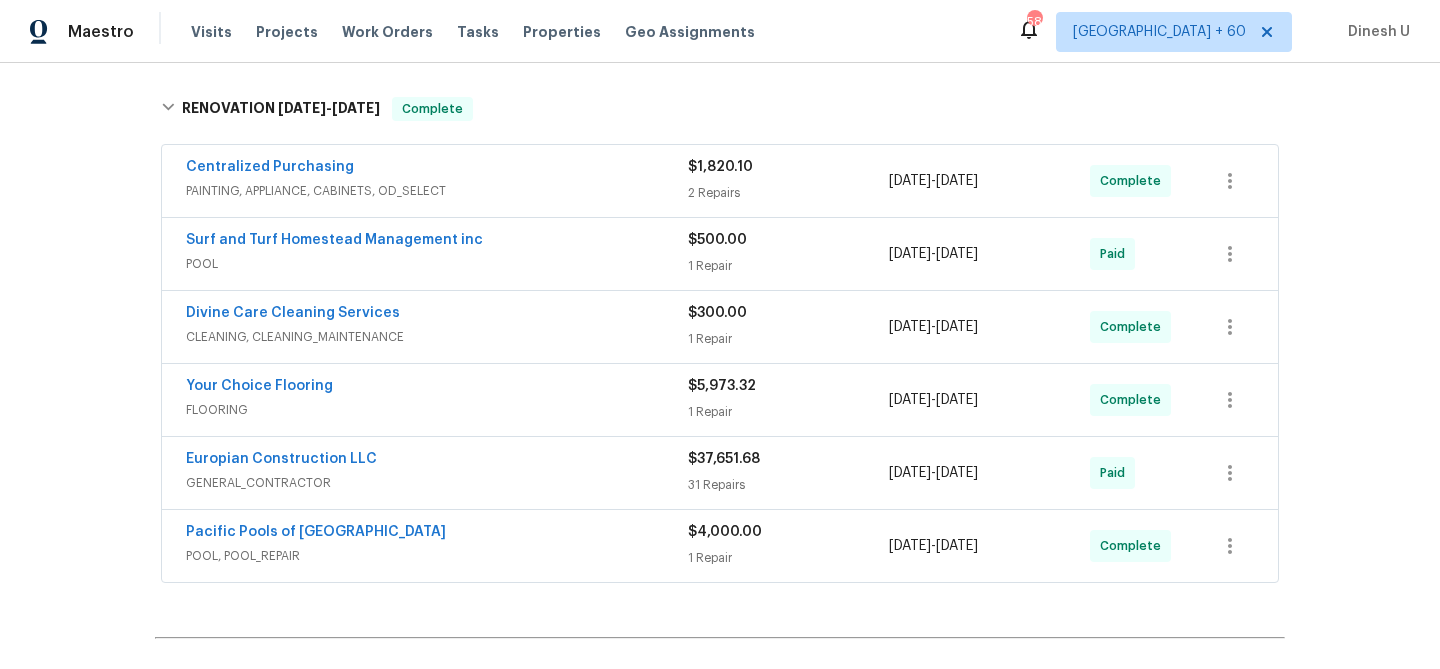 click on "1 Repair" at bounding box center (788, 558) 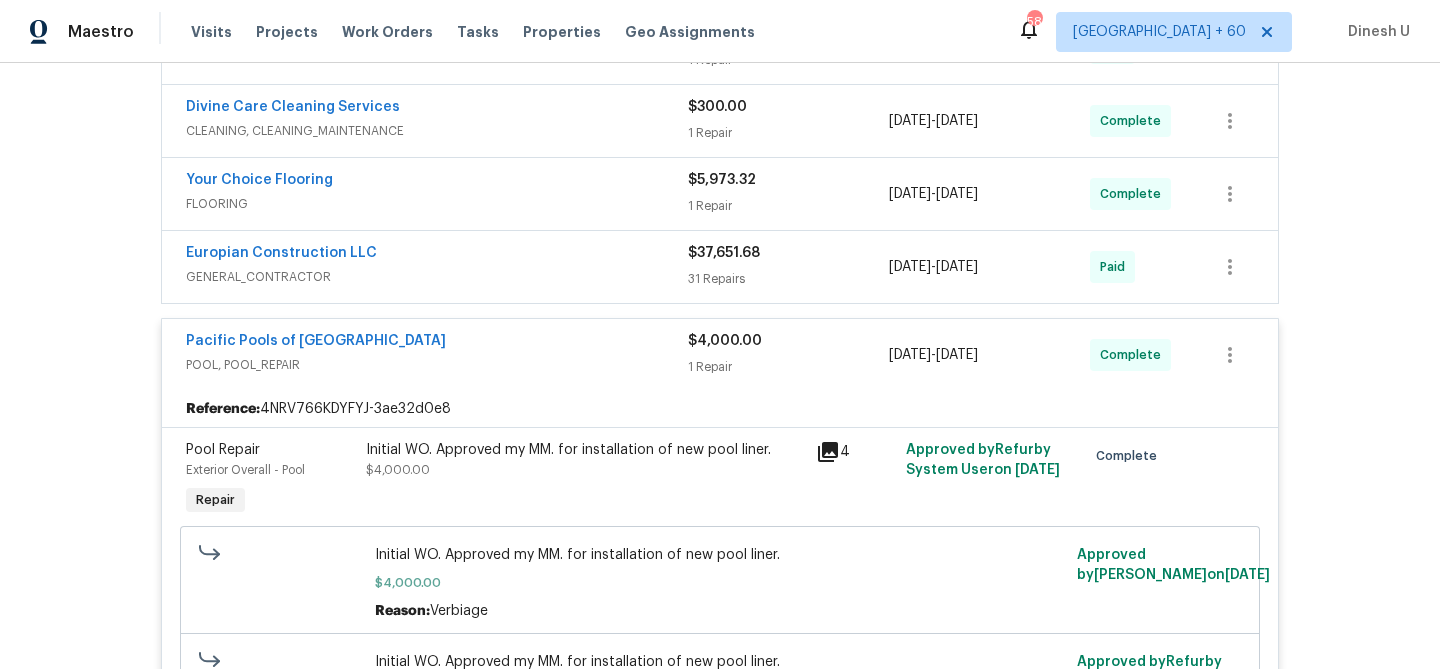 scroll, scrollTop: 1955, scrollLeft: 0, axis: vertical 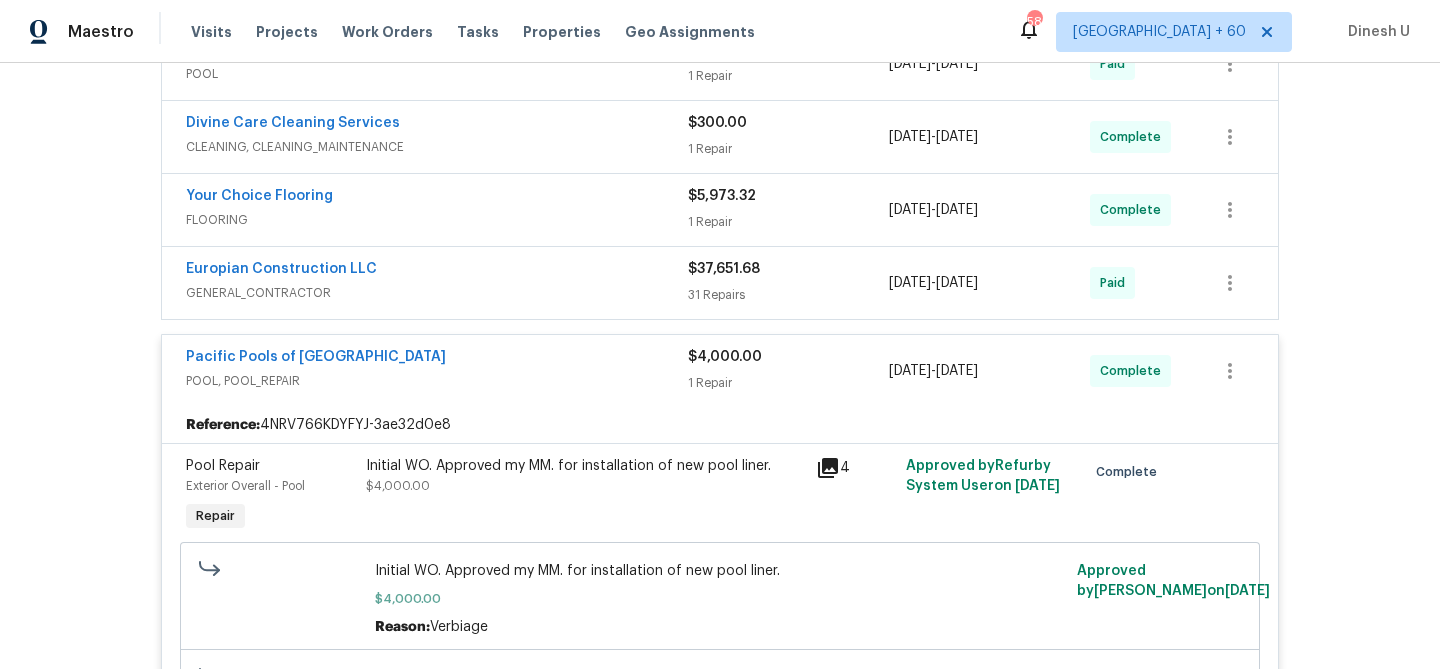 click 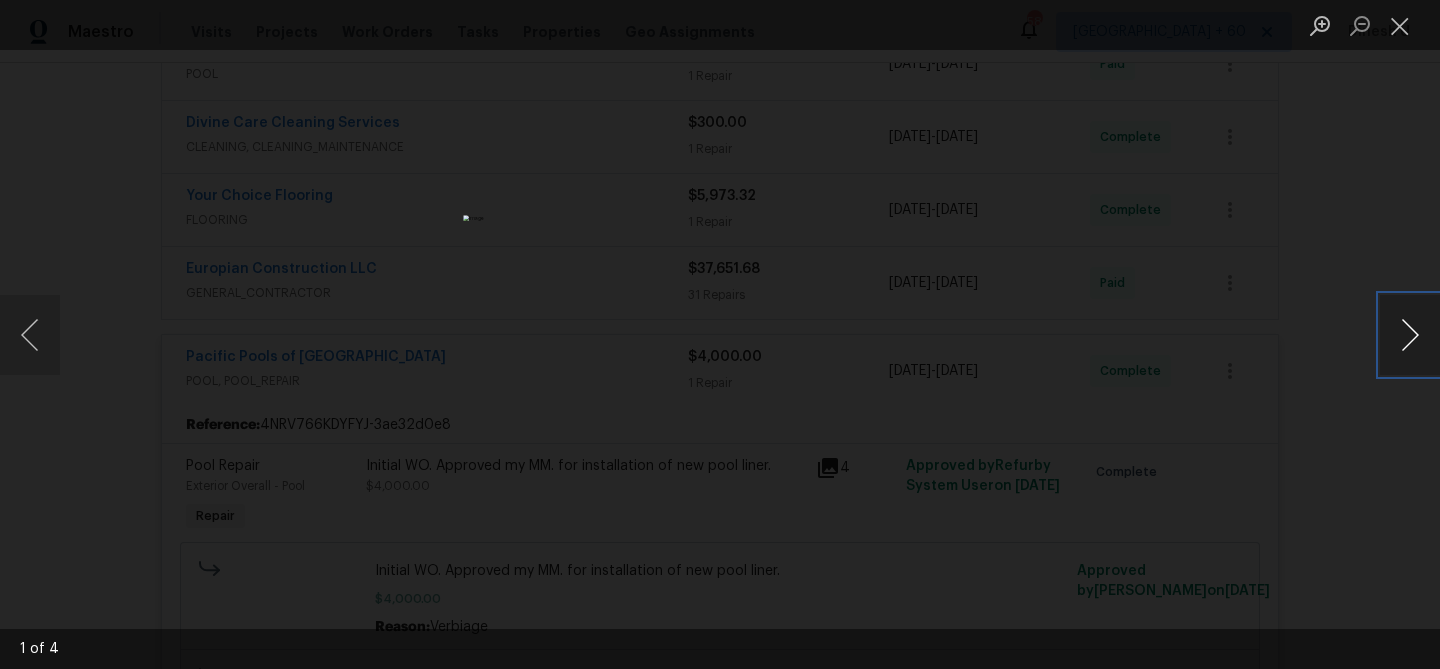 click at bounding box center (1410, 335) 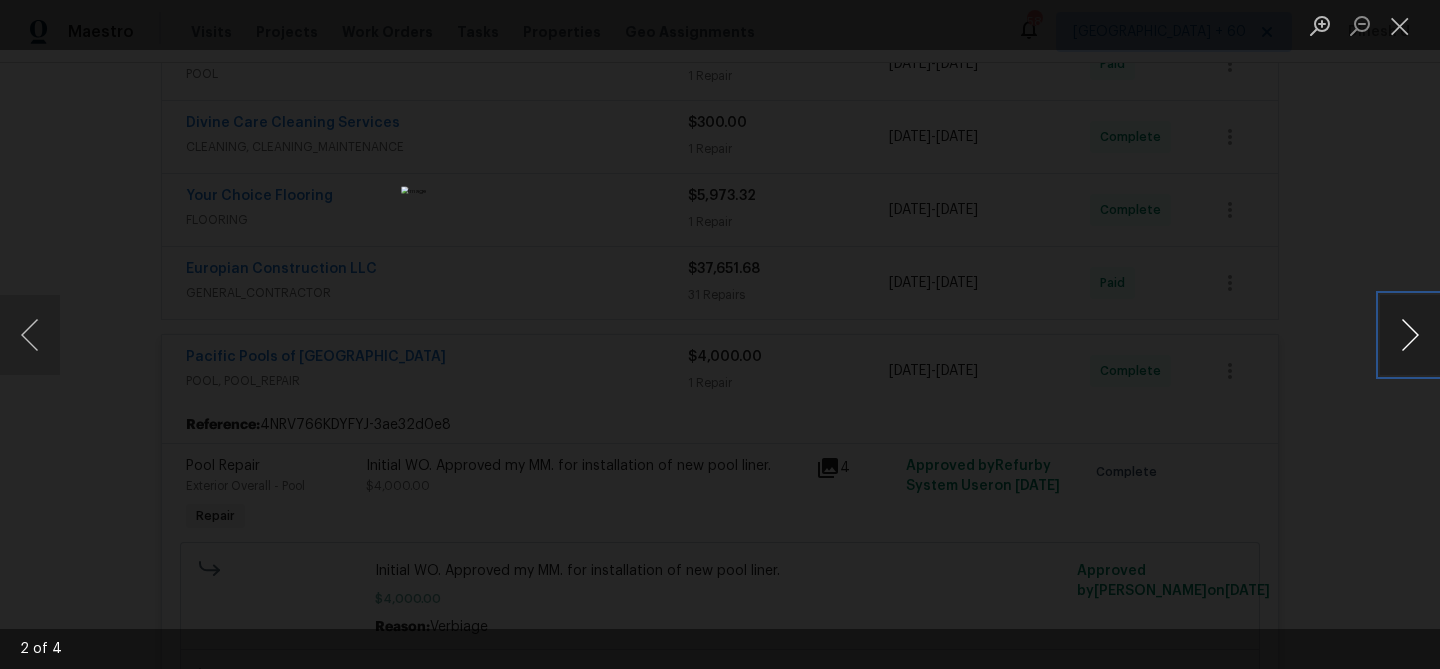 click at bounding box center (1410, 335) 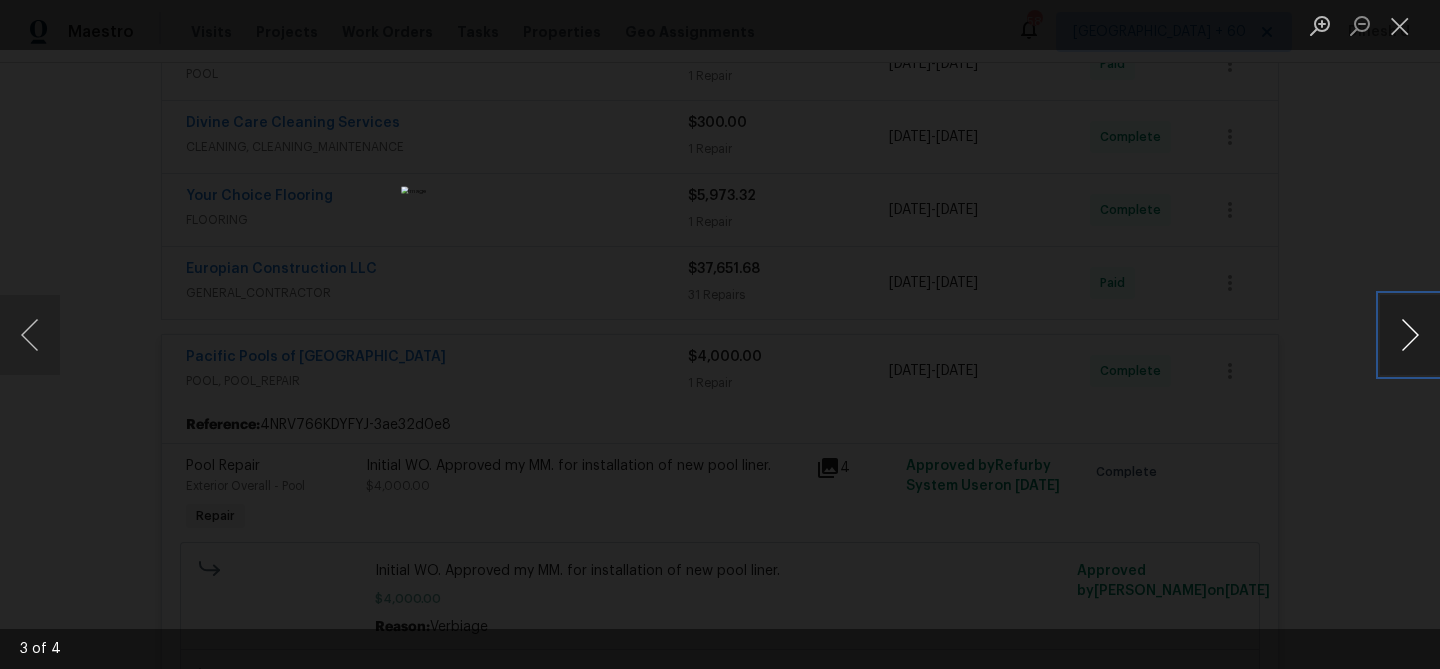 click at bounding box center (1410, 335) 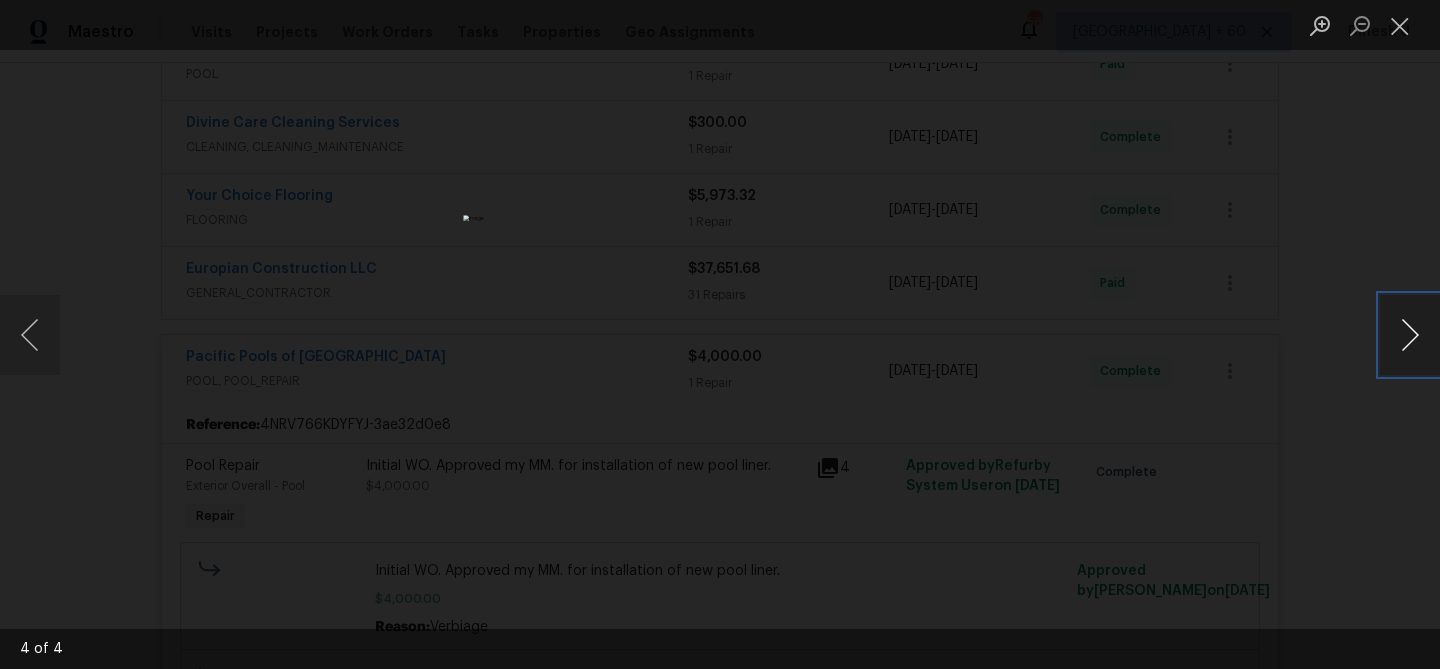 click at bounding box center [1410, 335] 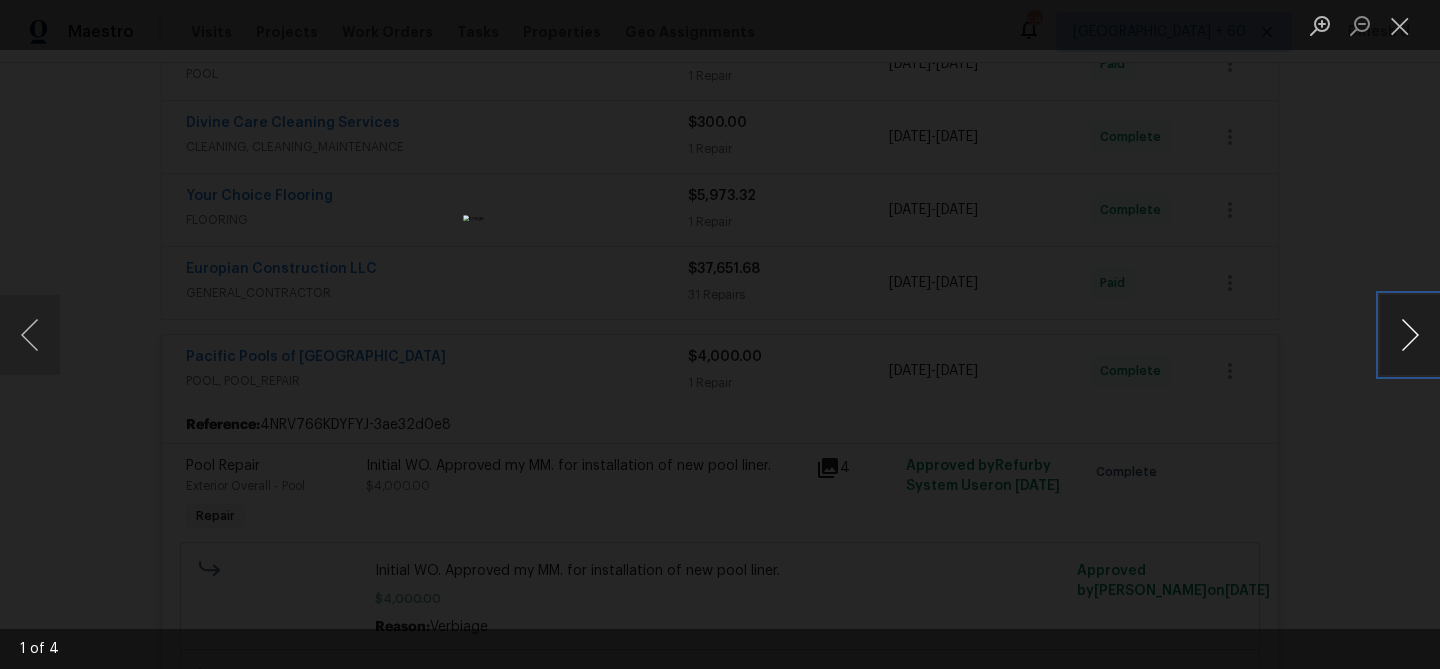 click at bounding box center [1410, 335] 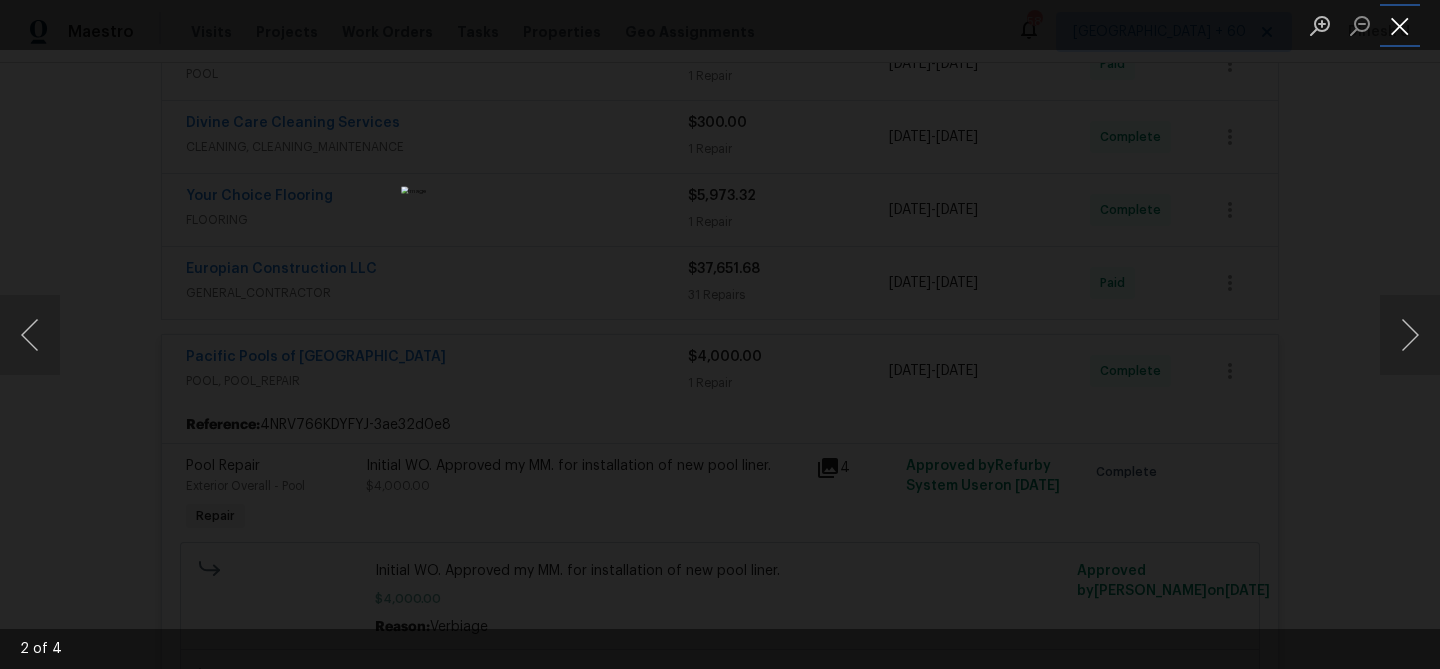 click at bounding box center (1400, 25) 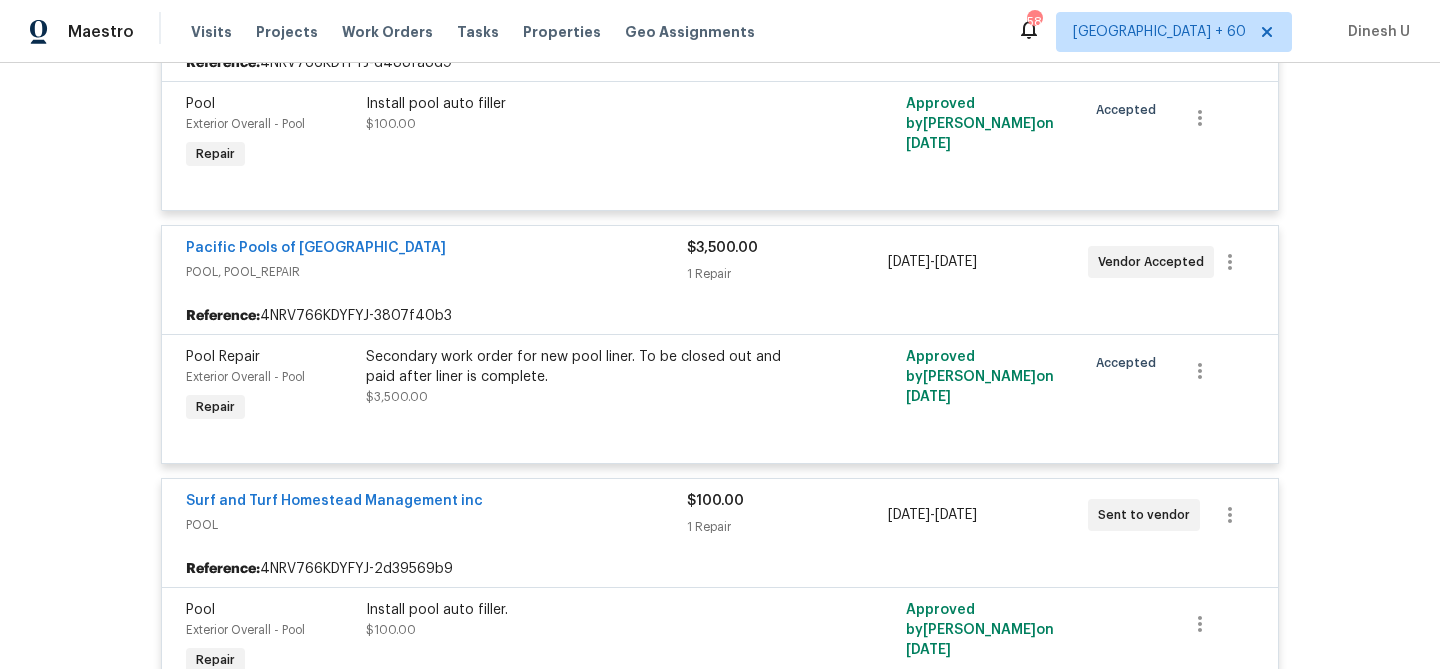 scroll, scrollTop: 0, scrollLeft: 0, axis: both 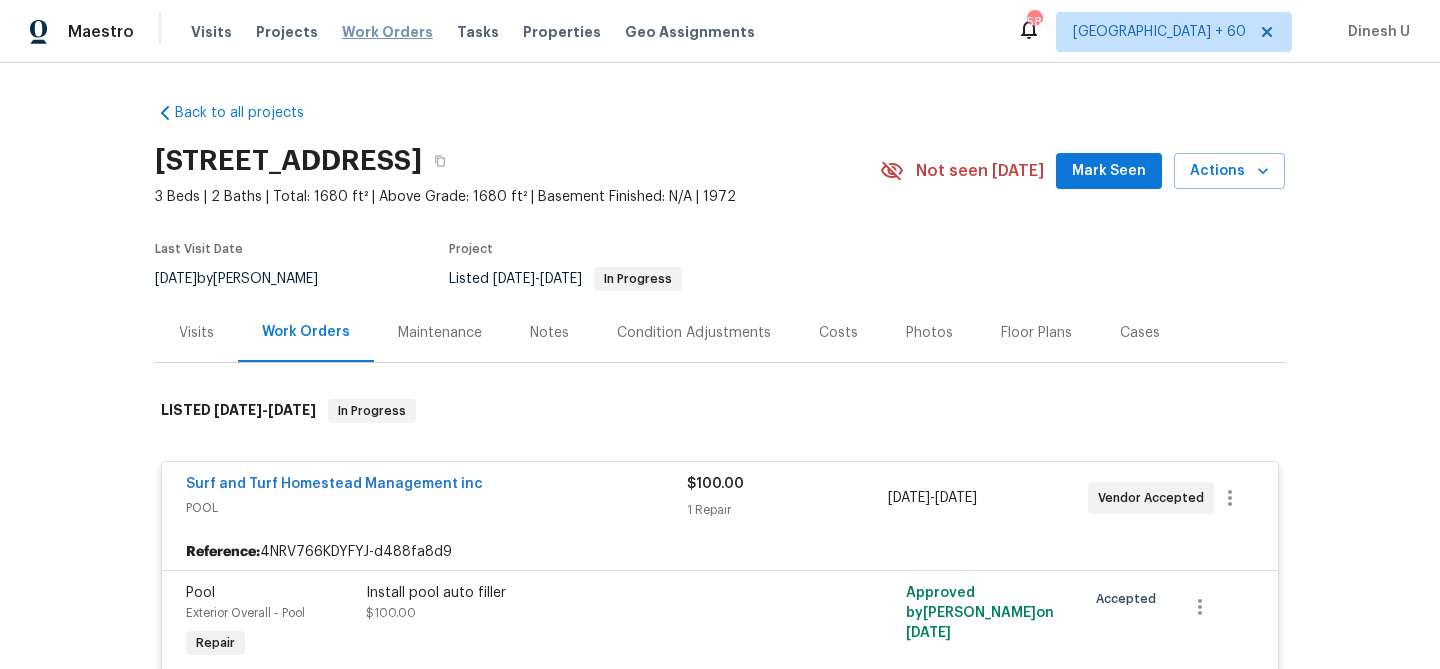 click on "Work Orders" at bounding box center (387, 32) 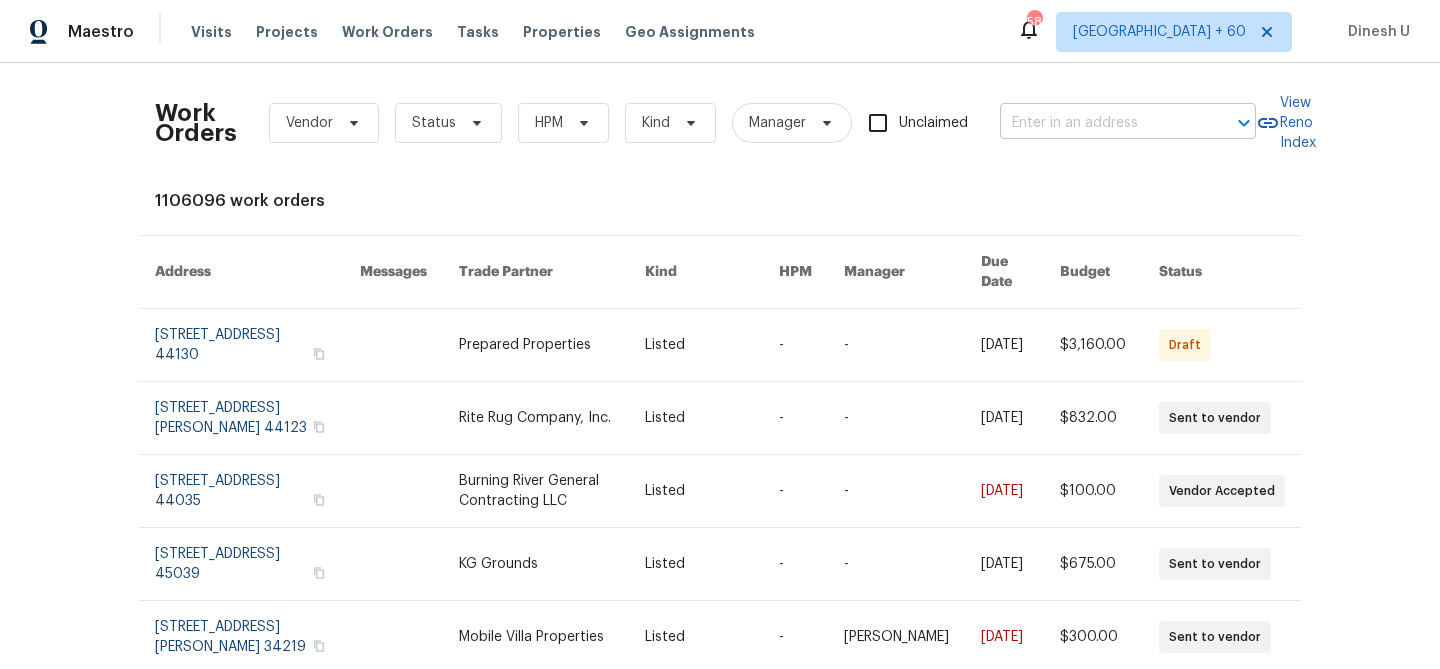 click at bounding box center (1100, 123) 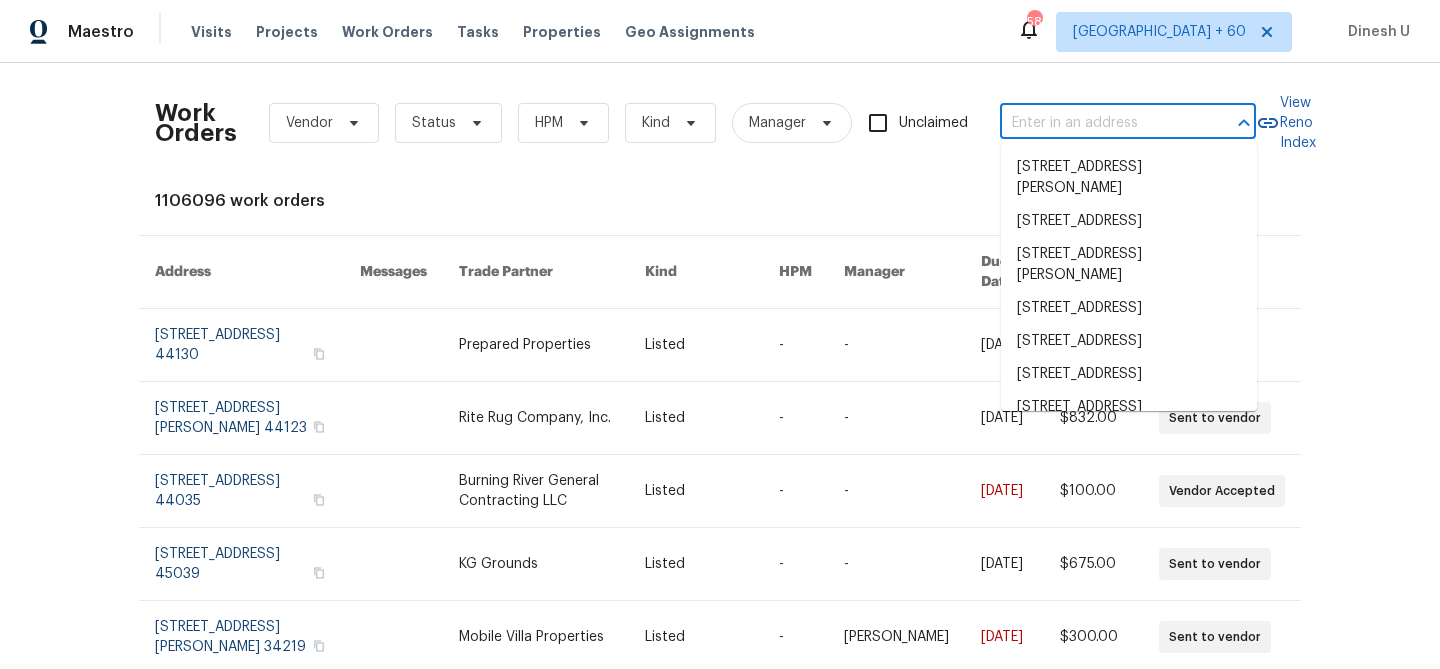 paste on "[STREET_ADDRESS]" 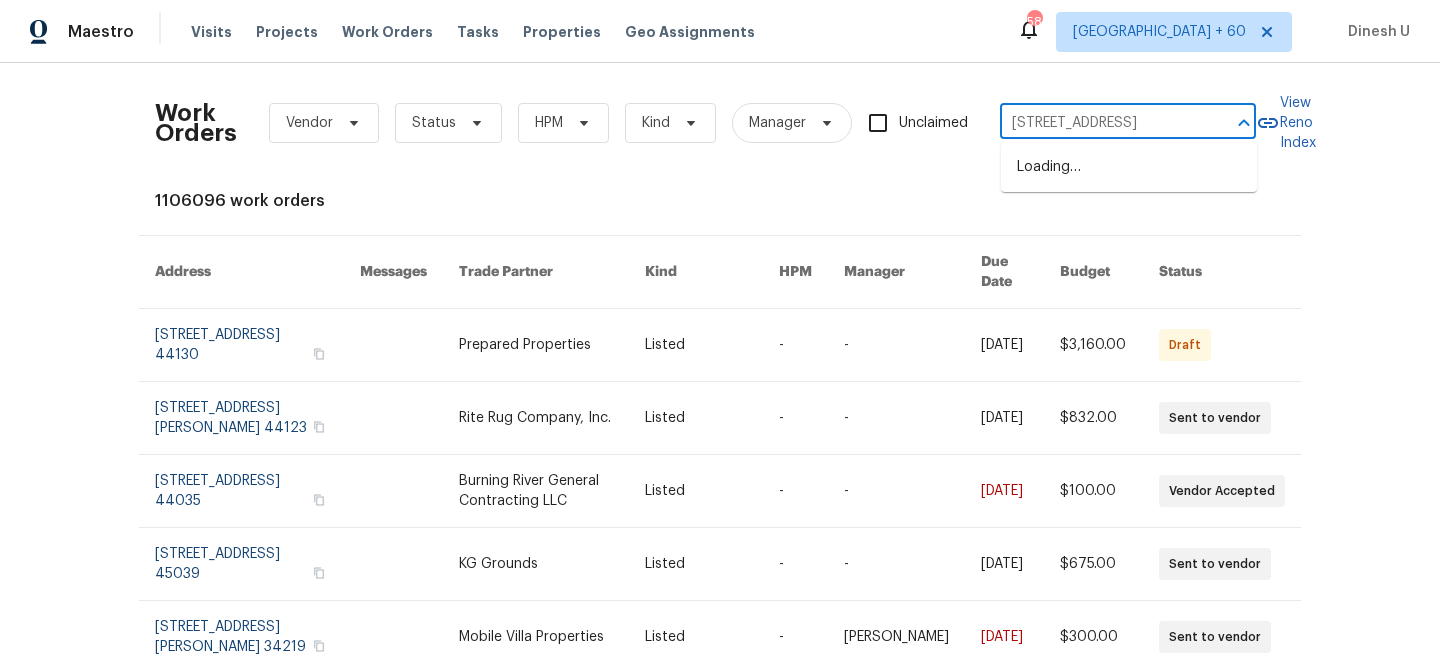 scroll, scrollTop: 0, scrollLeft: 57, axis: horizontal 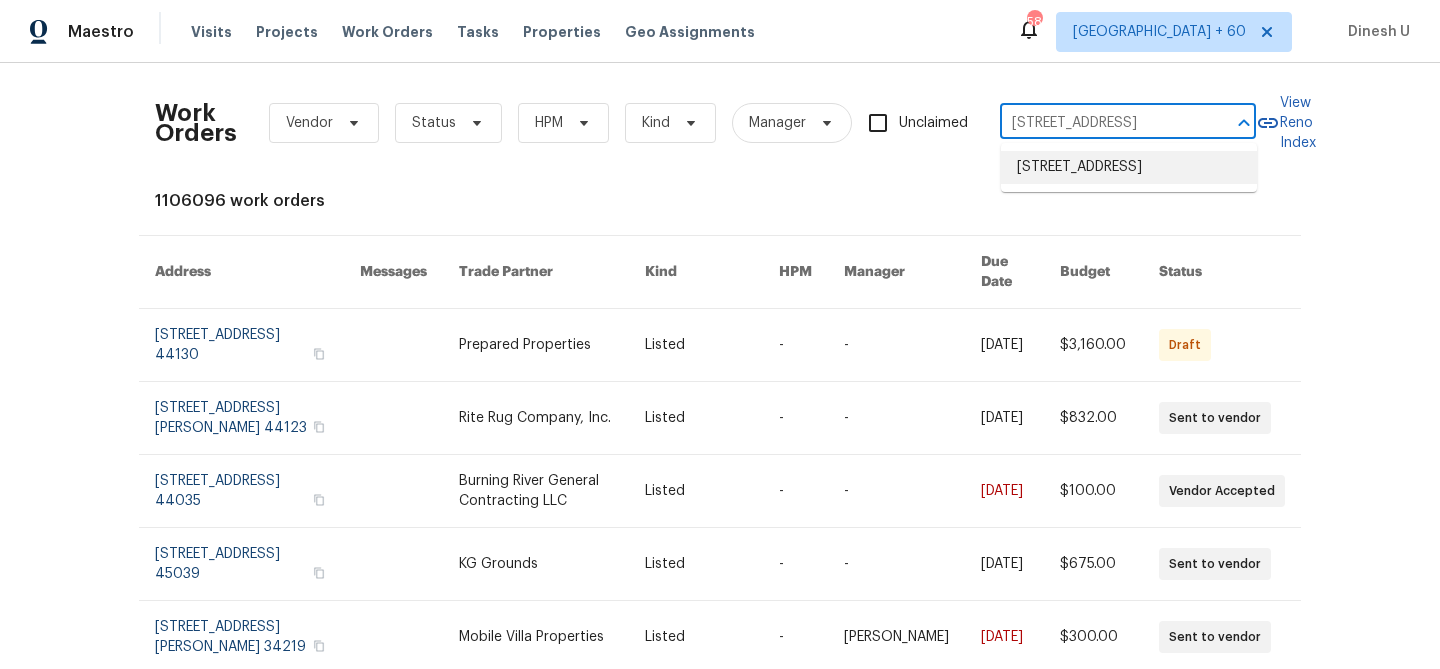 click on "[STREET_ADDRESS]" at bounding box center (1129, 167) 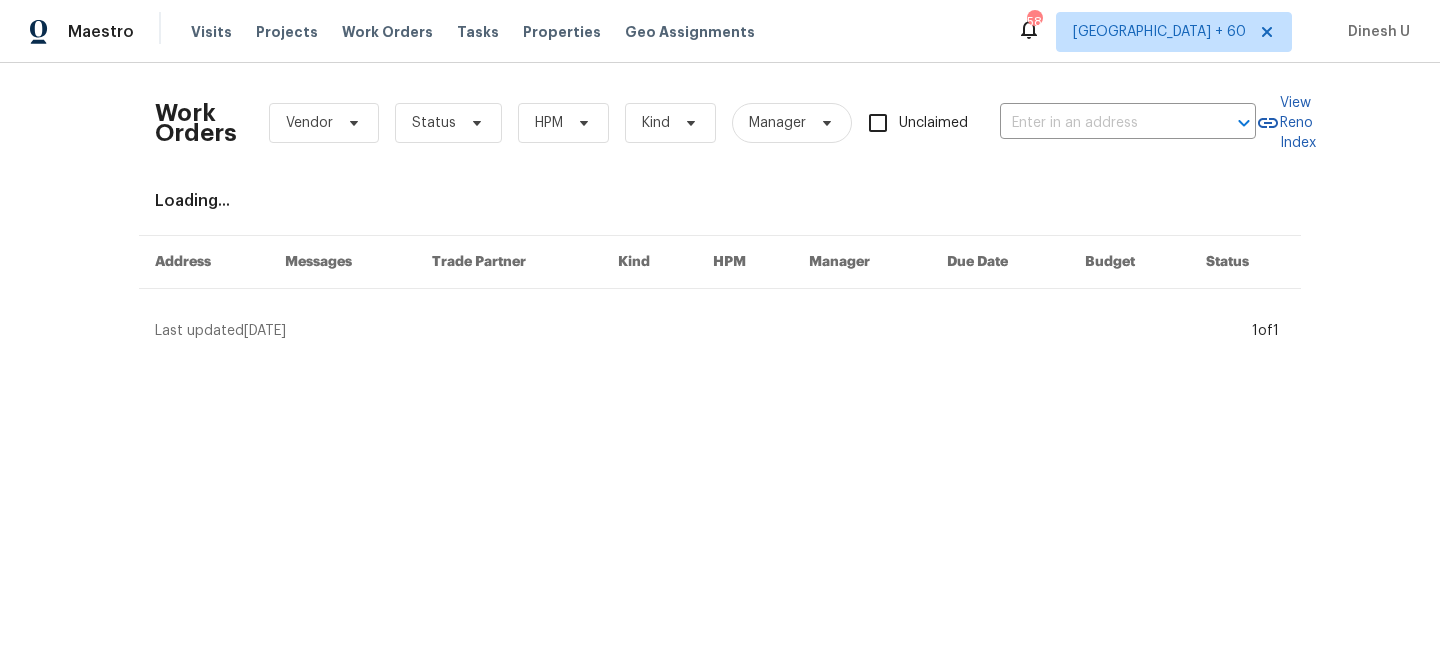 type on "[STREET_ADDRESS]" 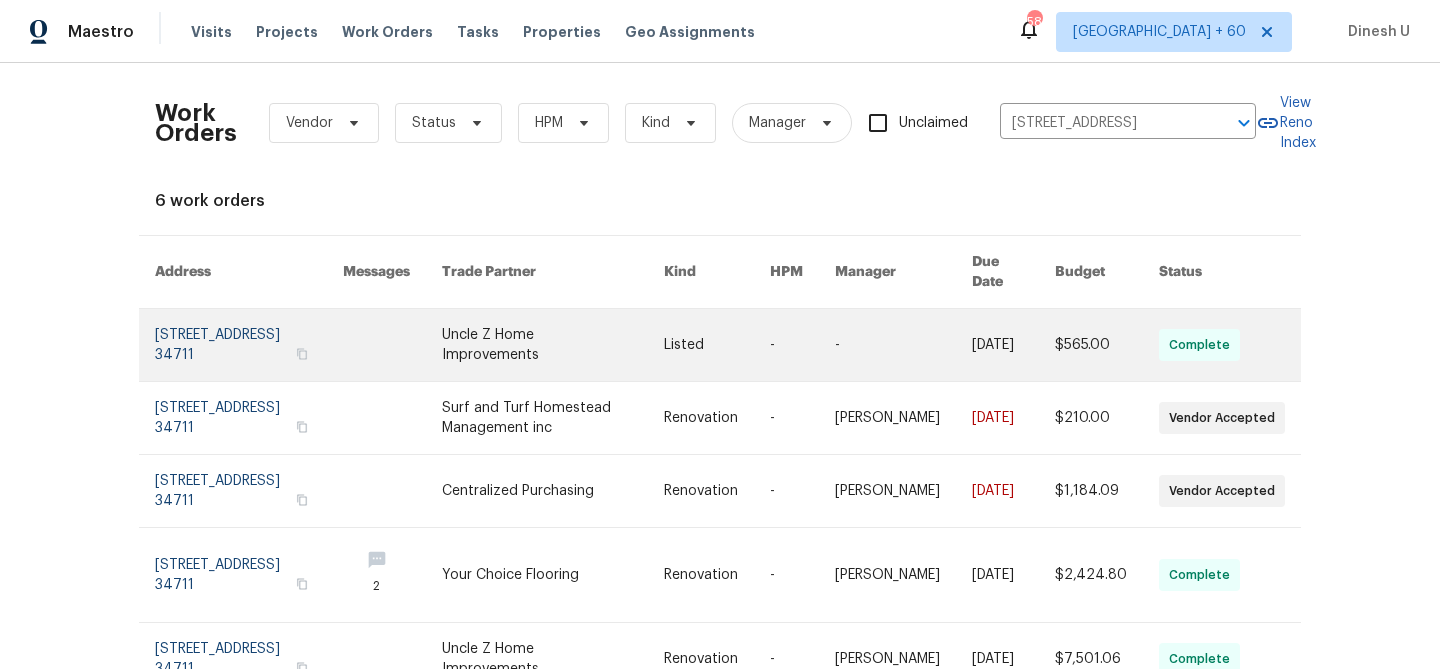 click at bounding box center (249, 345) 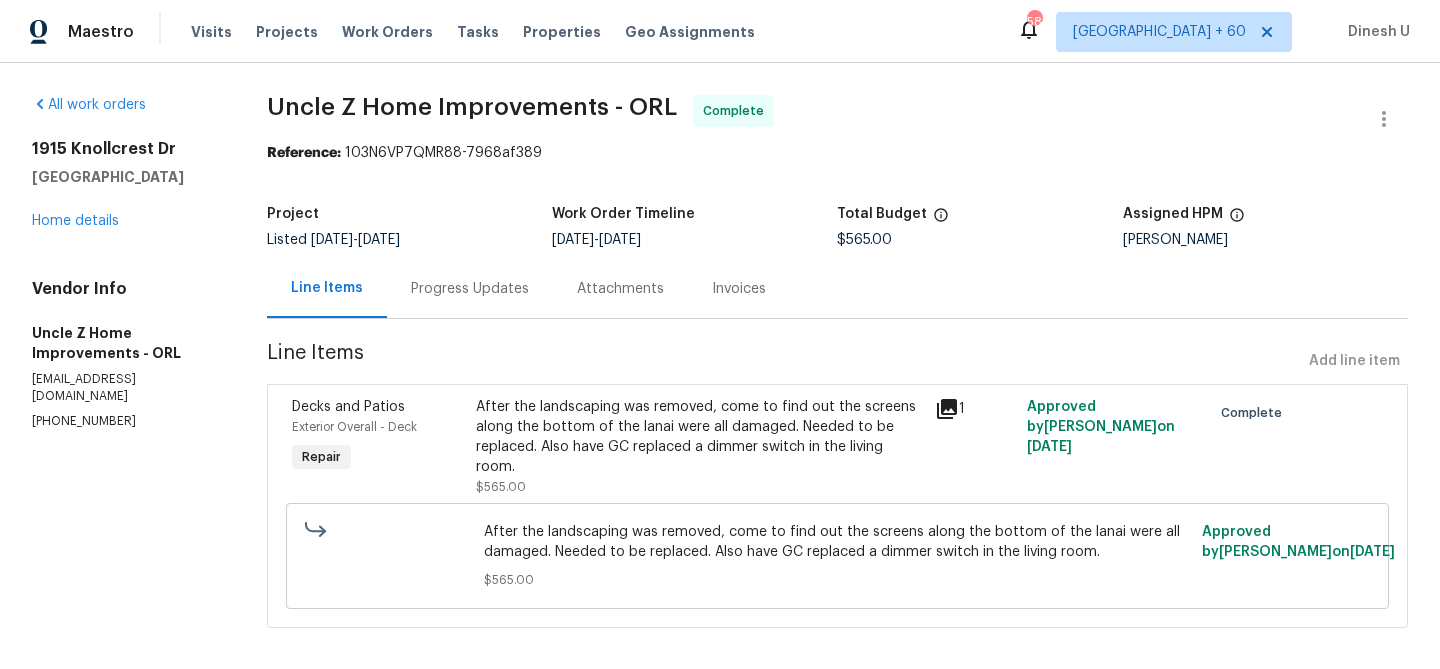 click on "All work orders [STREET_ADDRESS][PERSON_NAME] Home details Vendor Info Uncle Z Home Improvements - ORL [EMAIL_ADDRESS][DOMAIN_NAME] [PHONE_NUMBER]" at bounding box center [125, 262] 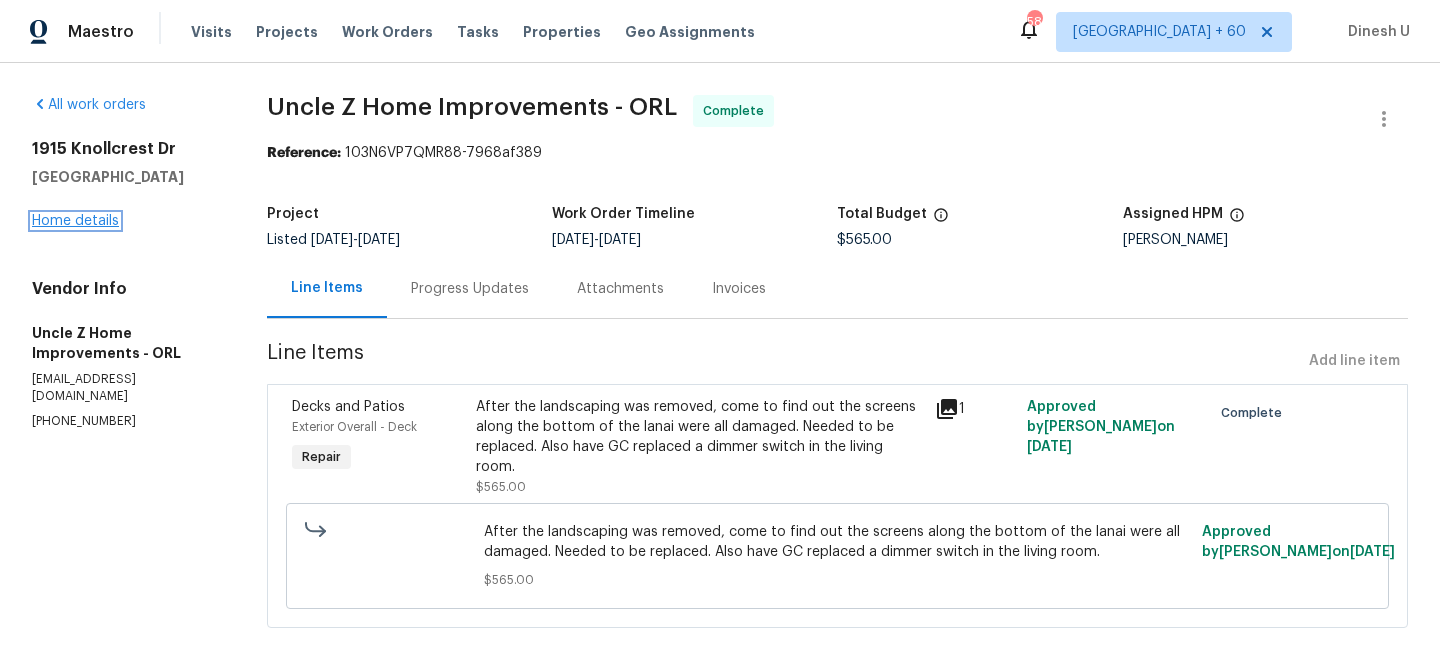 click on "Home details" at bounding box center (75, 221) 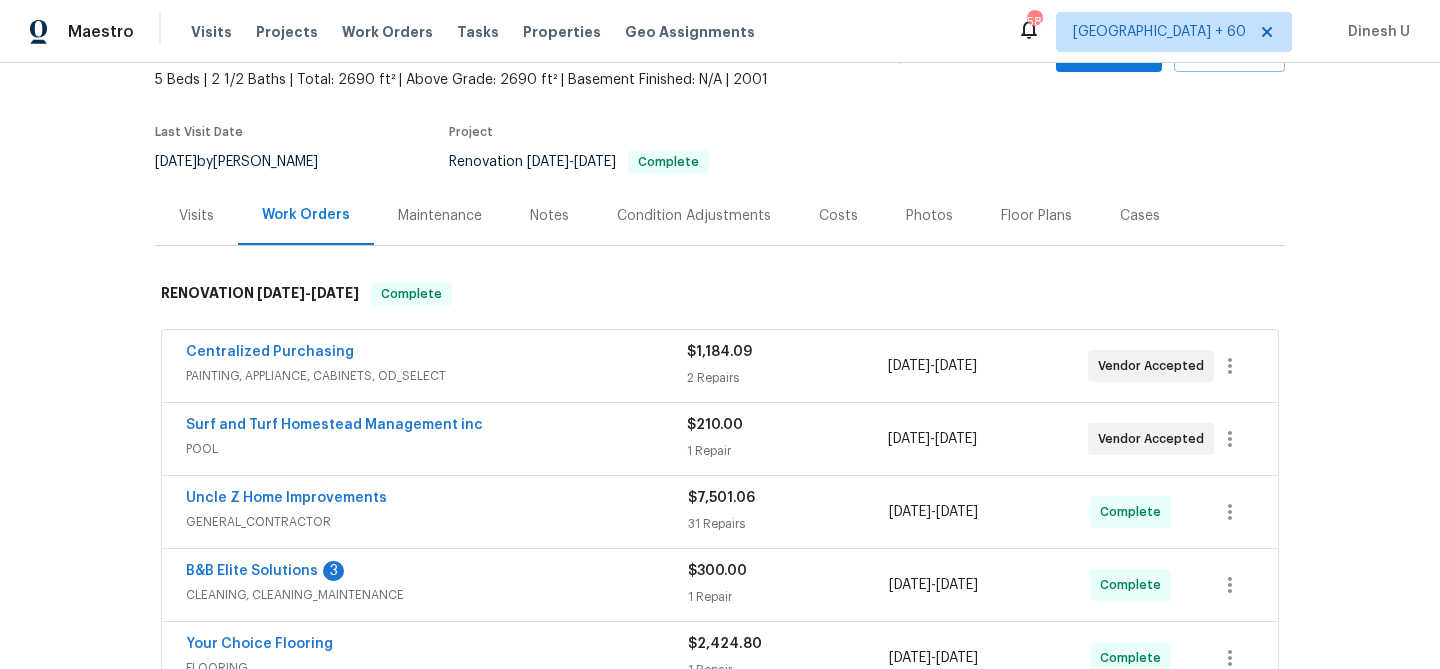 scroll, scrollTop: 175, scrollLeft: 0, axis: vertical 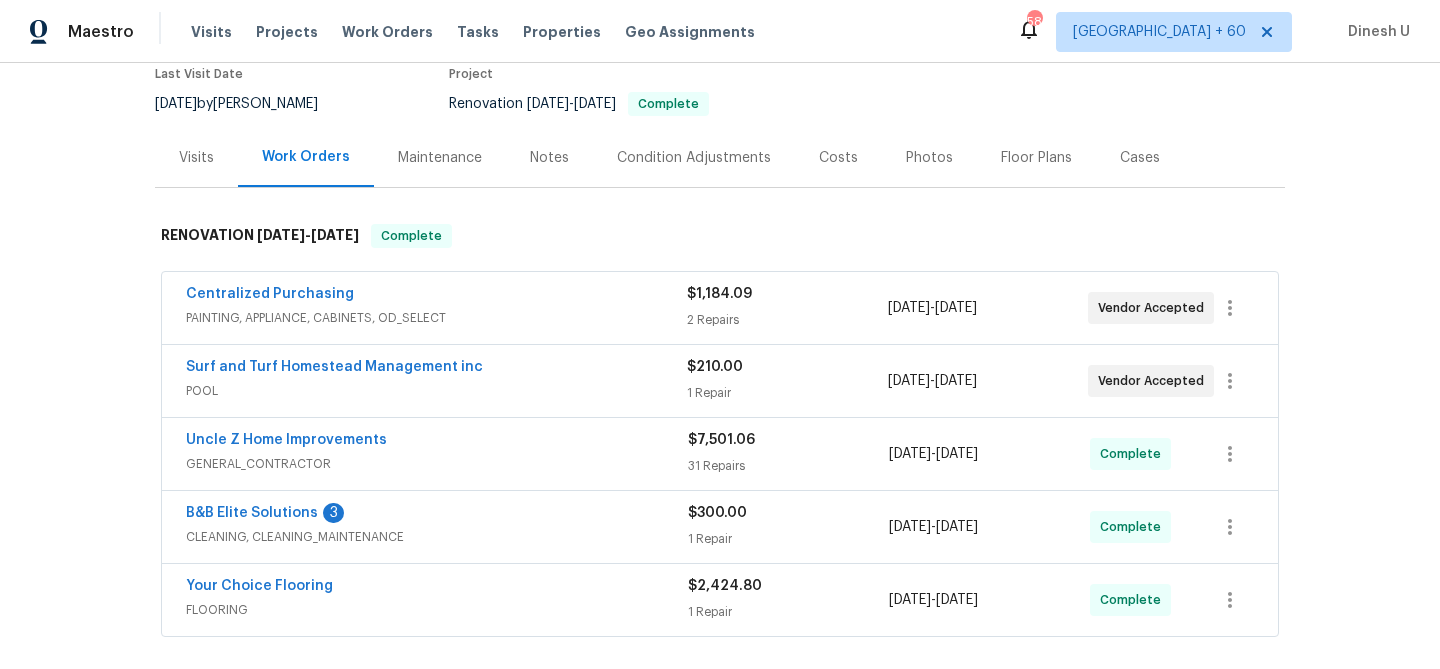 click on "2 Repairs" at bounding box center [787, 320] 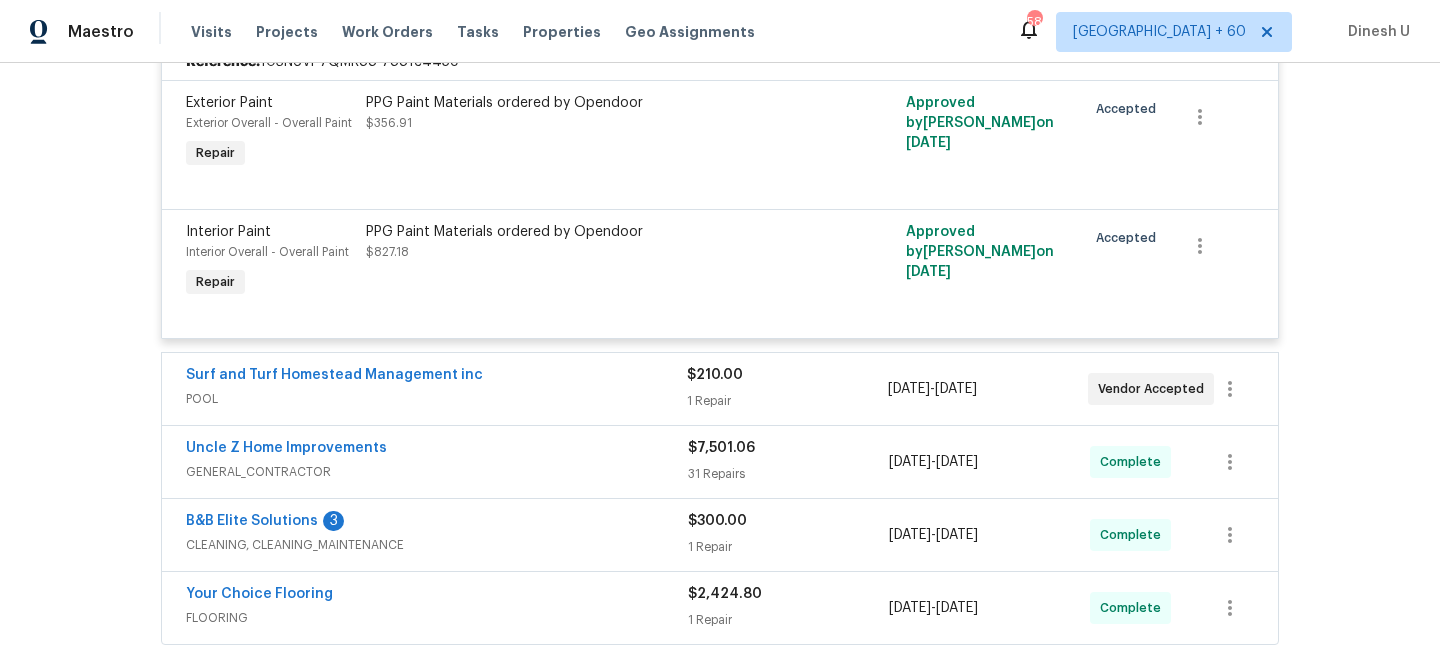 scroll, scrollTop: 519, scrollLeft: 0, axis: vertical 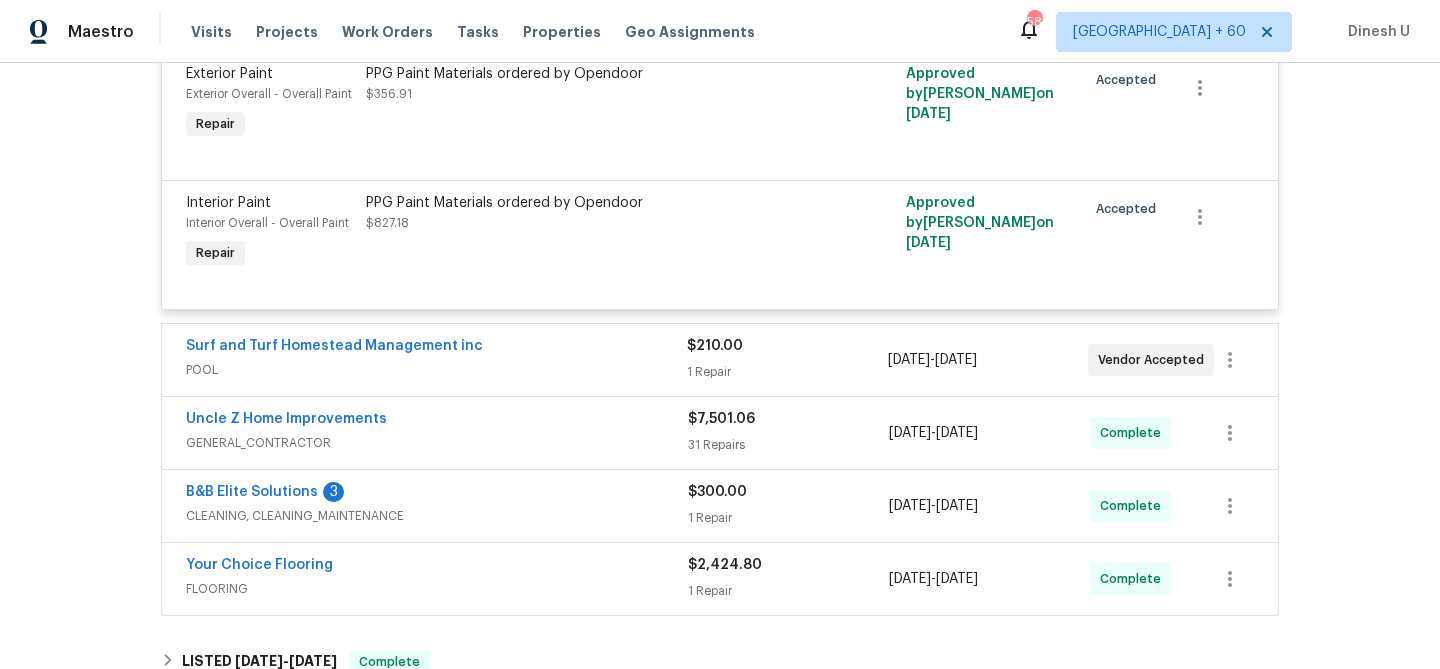 click on "$210.00 1 Repair" at bounding box center (787, 360) 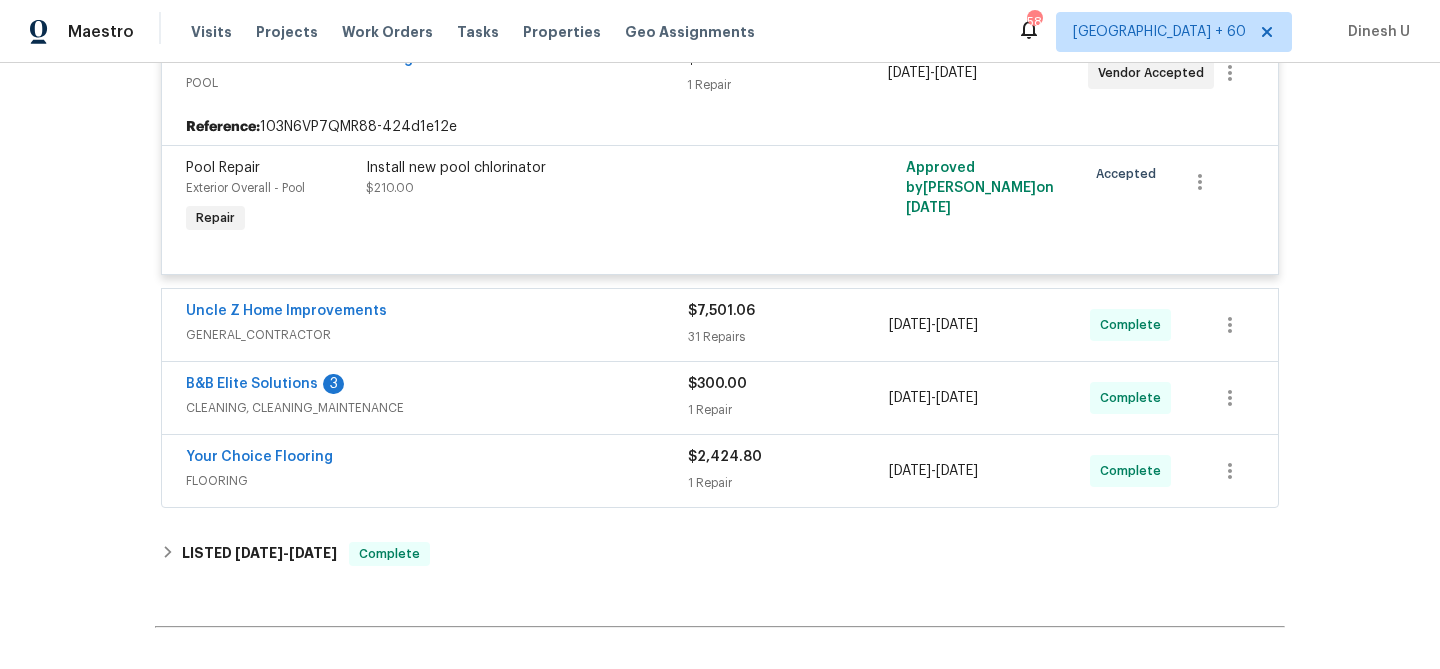 scroll, scrollTop: 856, scrollLeft: 0, axis: vertical 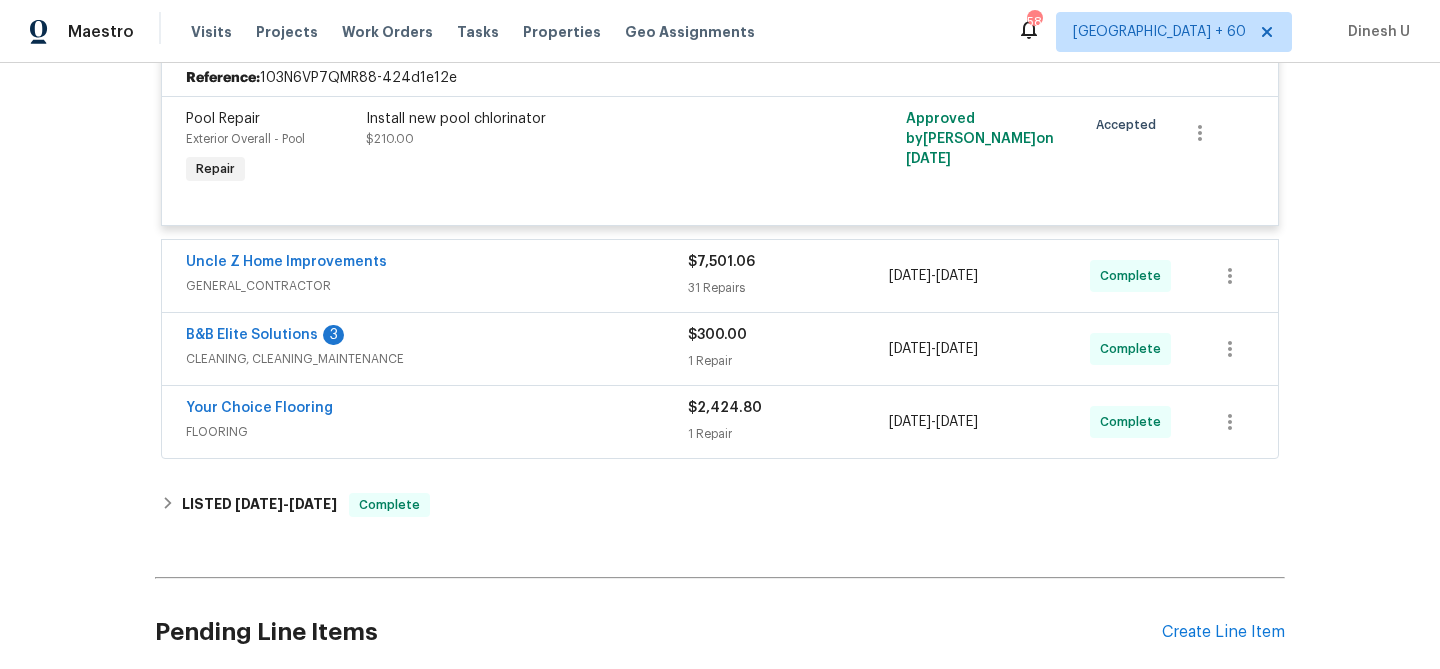 click on "31 Repairs" at bounding box center [788, 288] 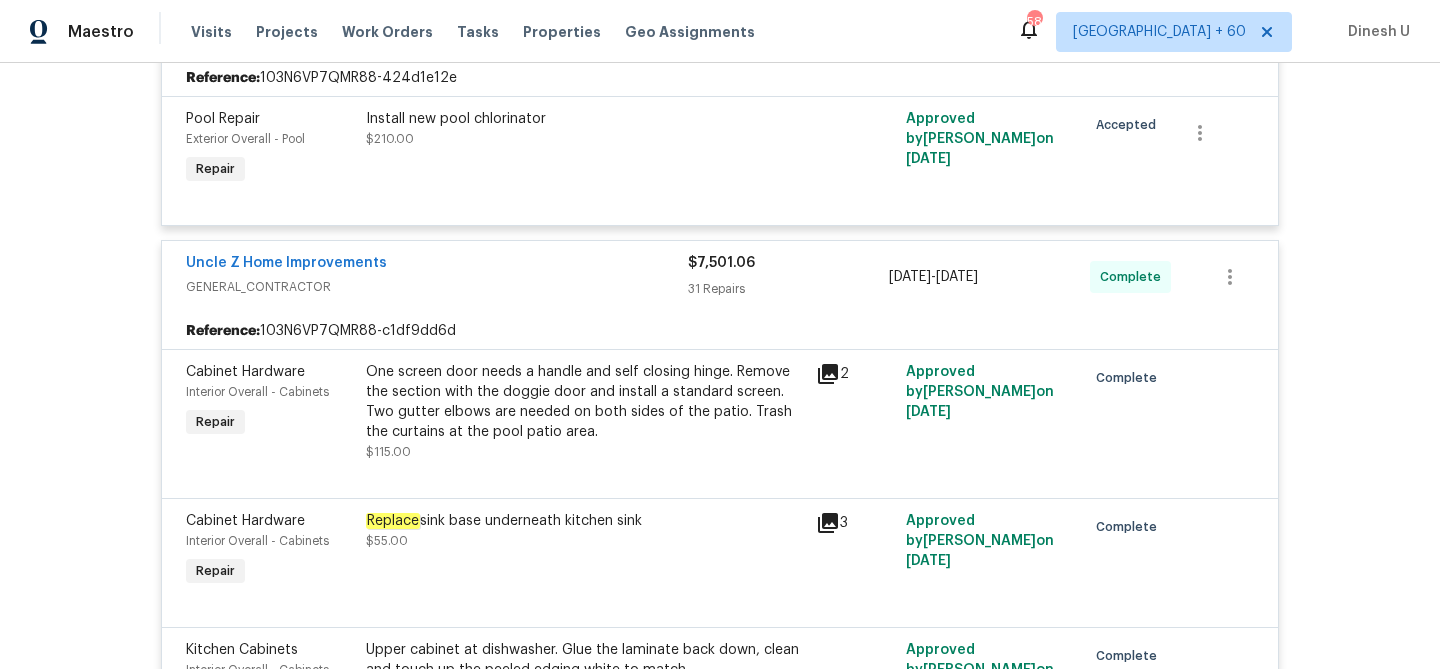 click on "31 Repairs" at bounding box center [788, 289] 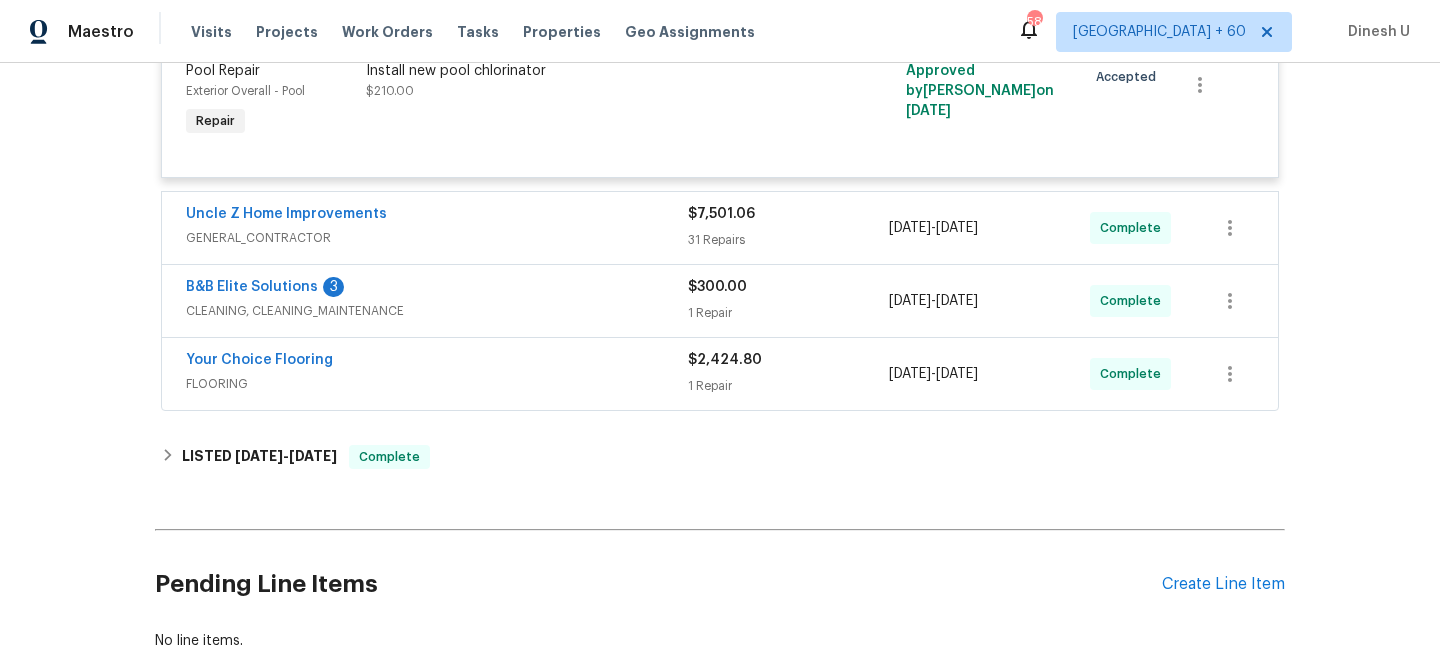 scroll, scrollTop: 919, scrollLeft: 0, axis: vertical 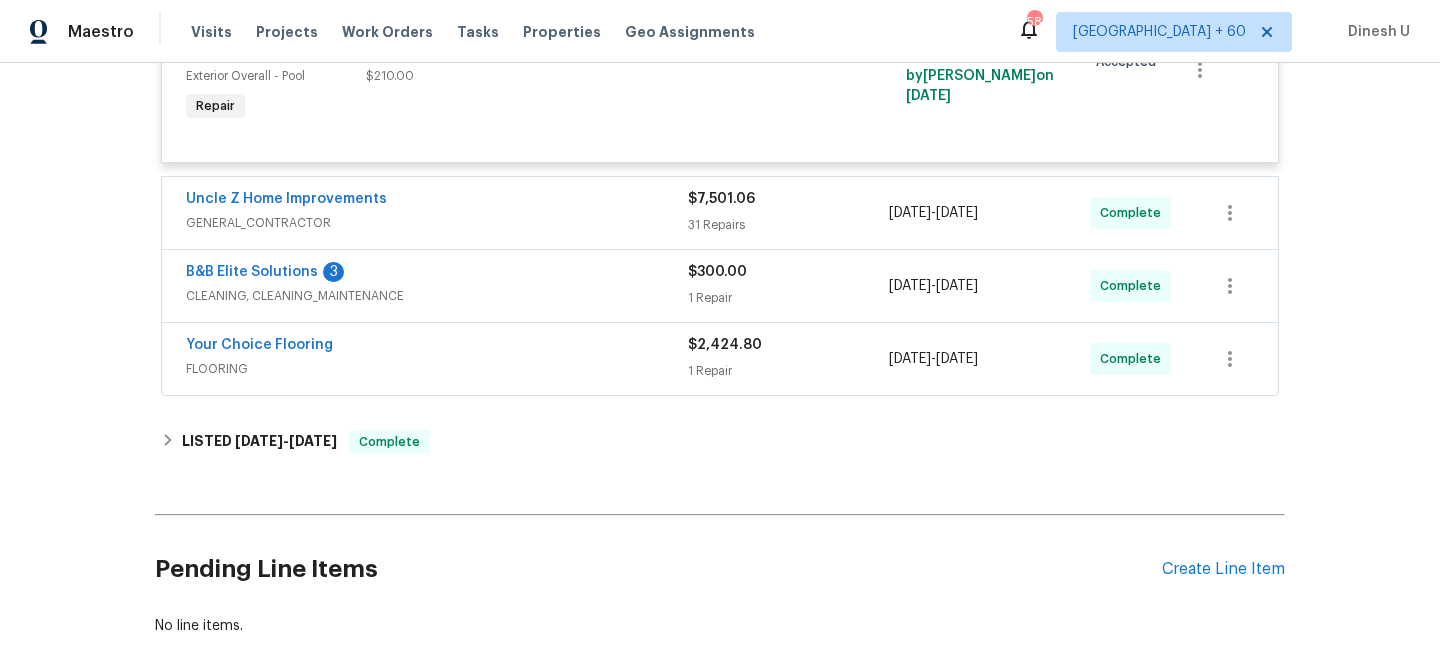 click on "$7,501.06 31 Repairs" at bounding box center [788, 213] 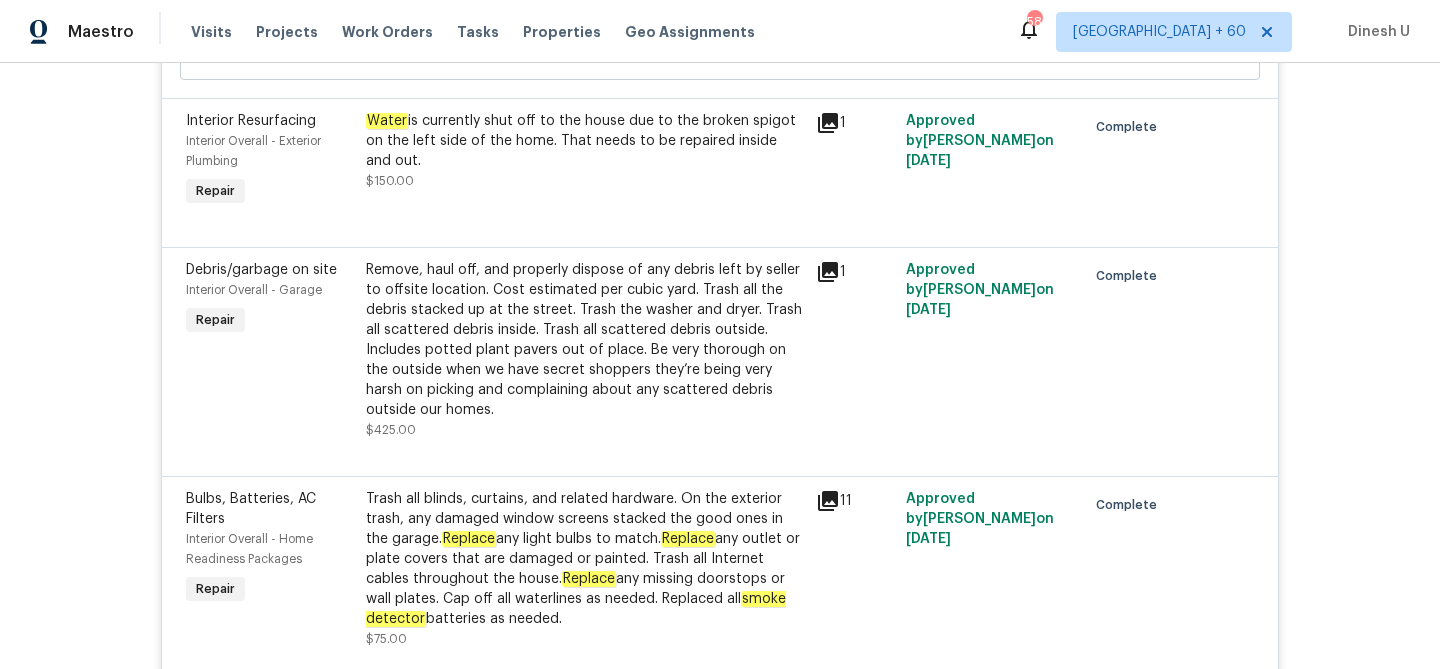 scroll, scrollTop: 1748, scrollLeft: 0, axis: vertical 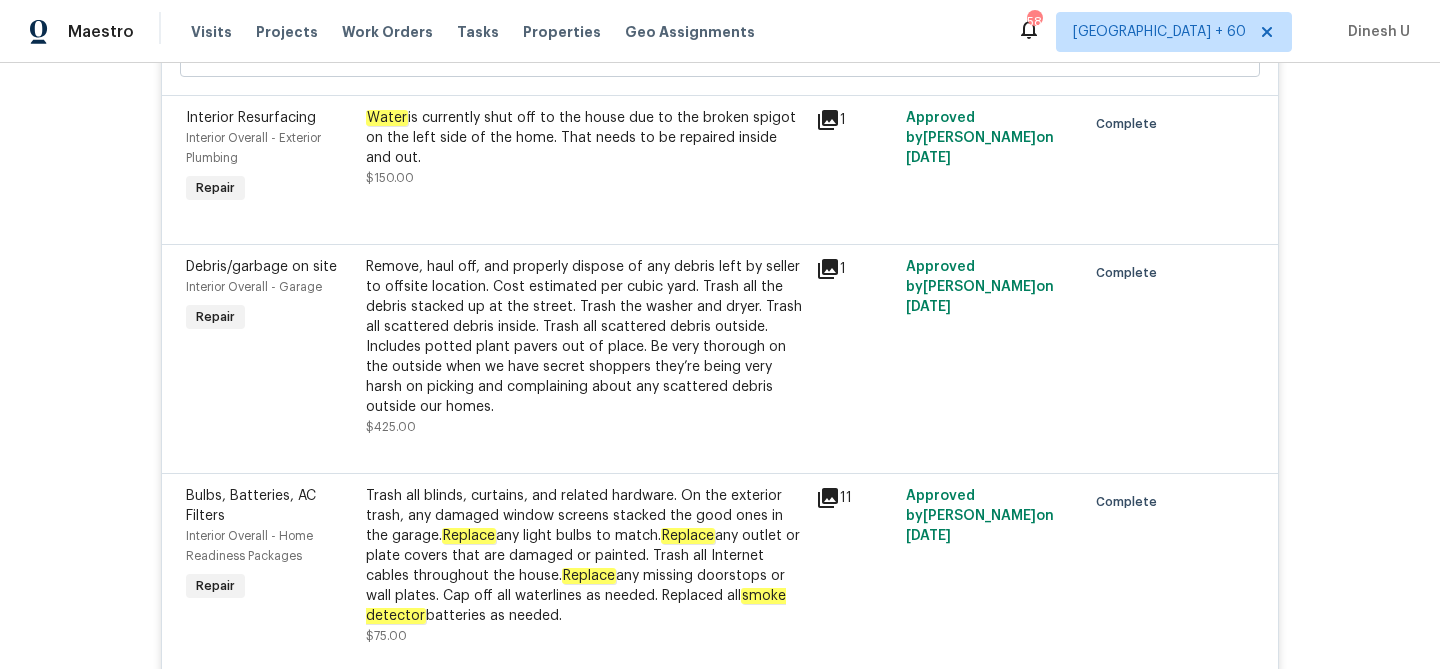 click 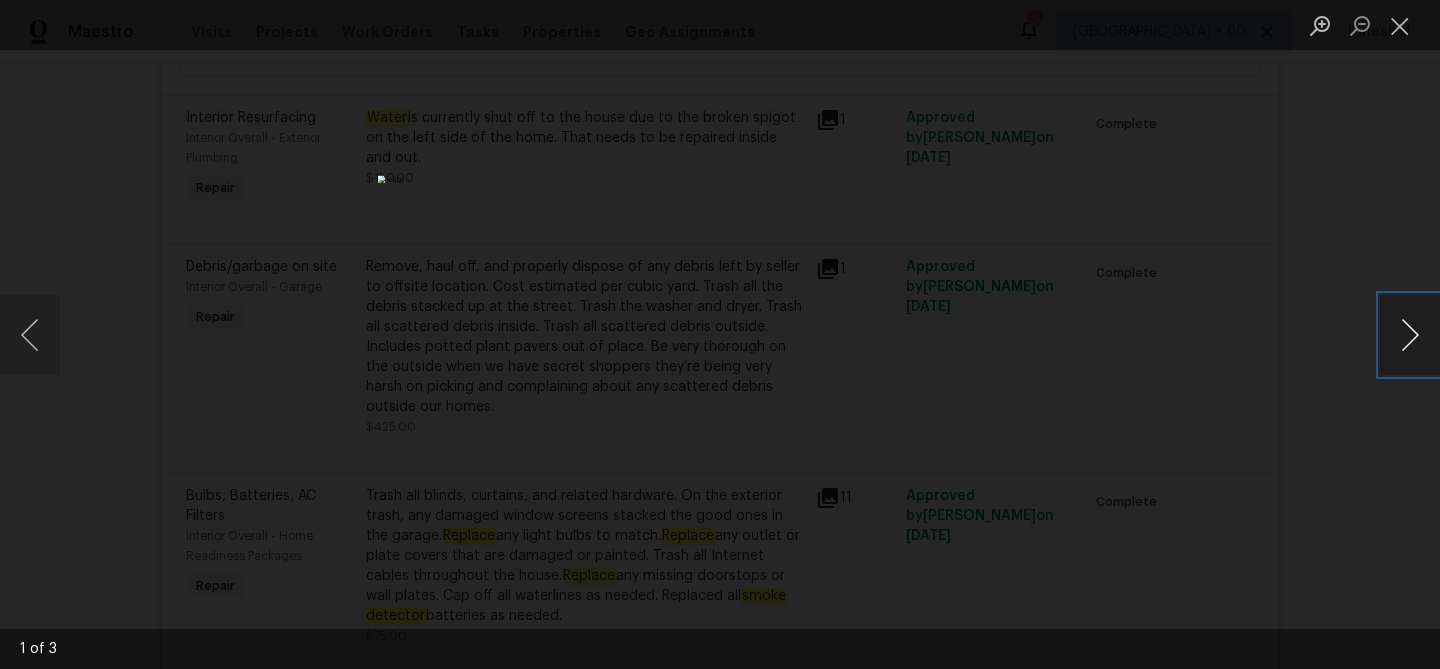 click at bounding box center (1410, 335) 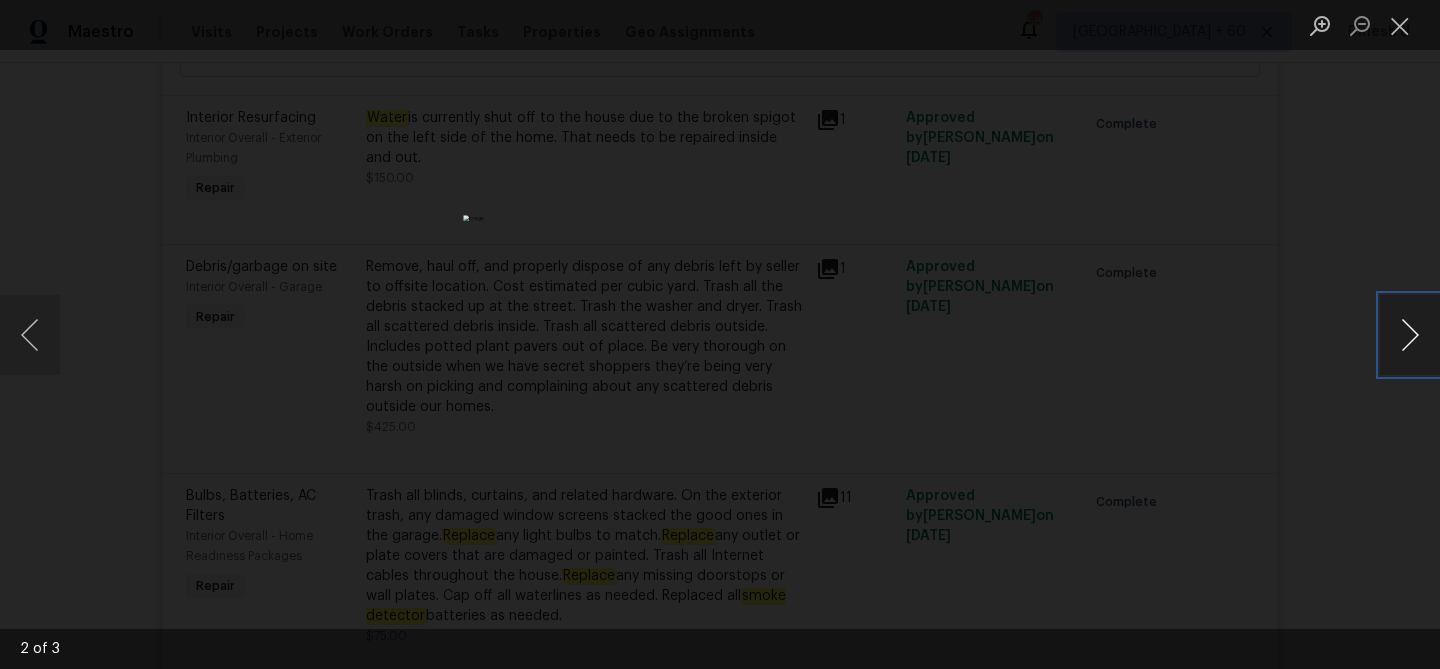 click at bounding box center [1410, 335] 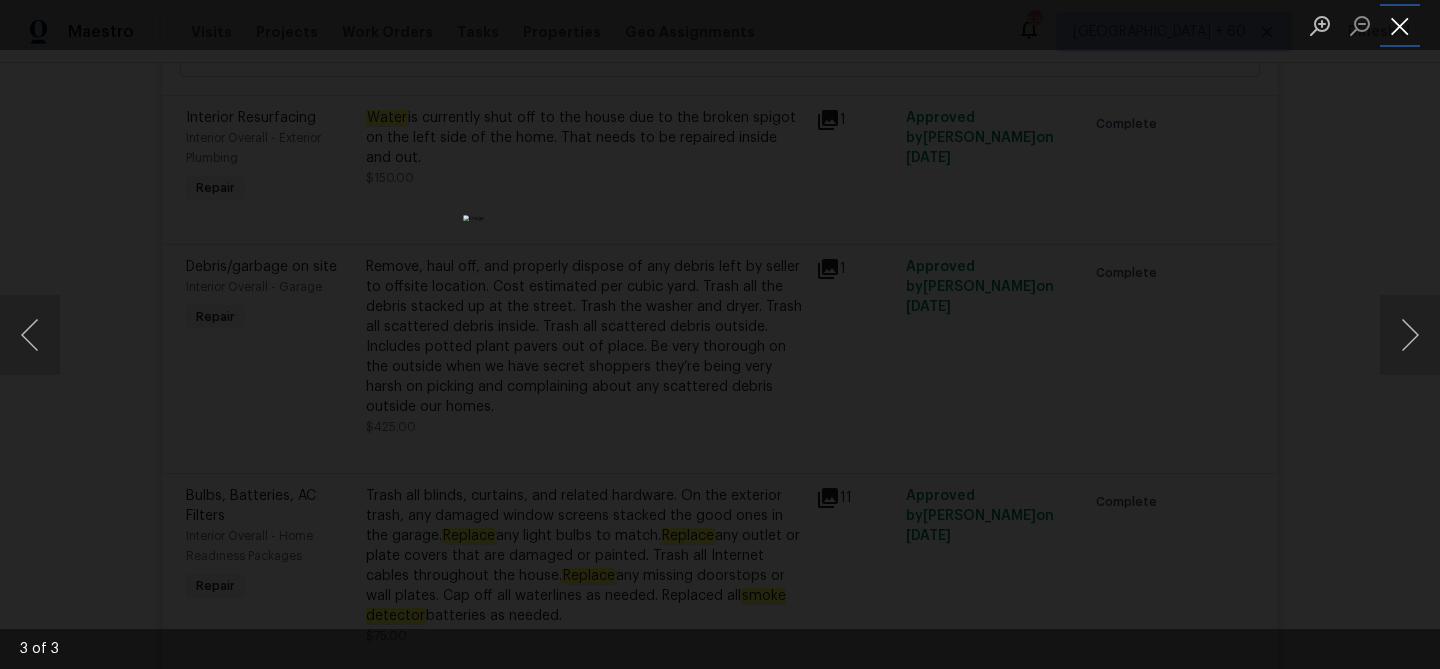 click at bounding box center [1400, 25] 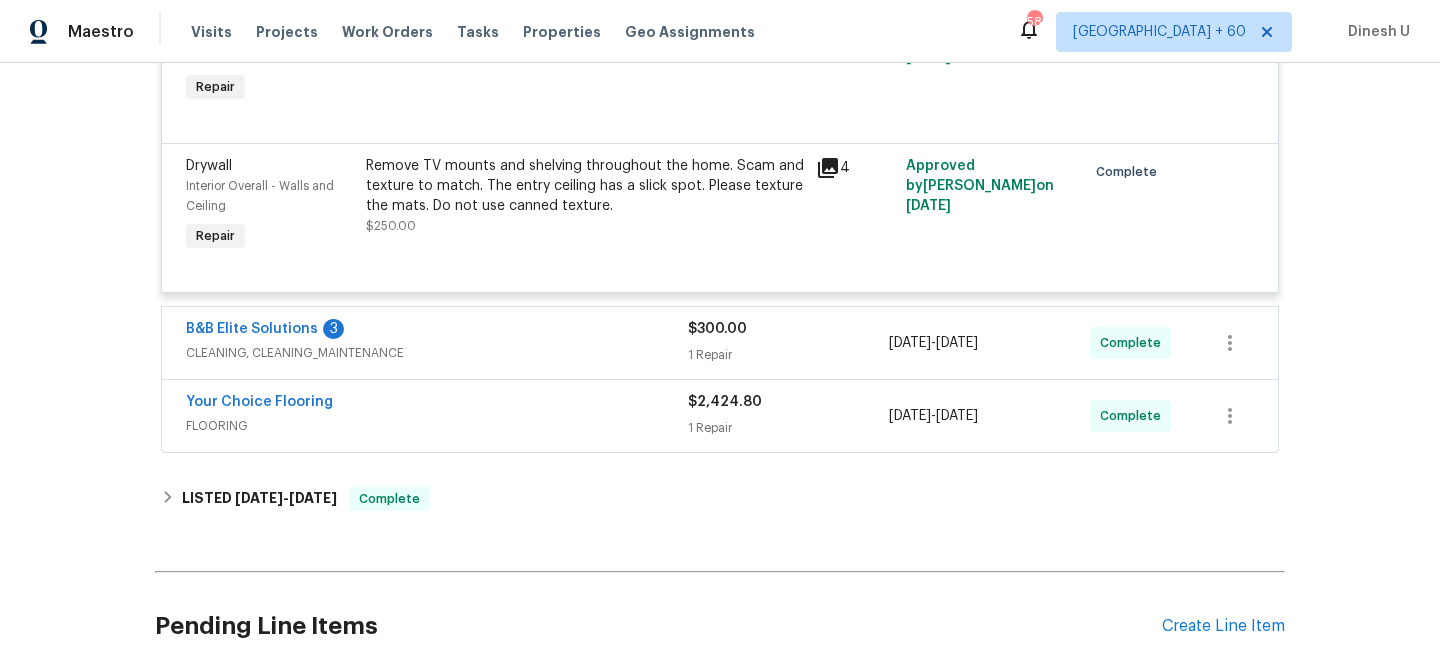 scroll, scrollTop: 5757, scrollLeft: 0, axis: vertical 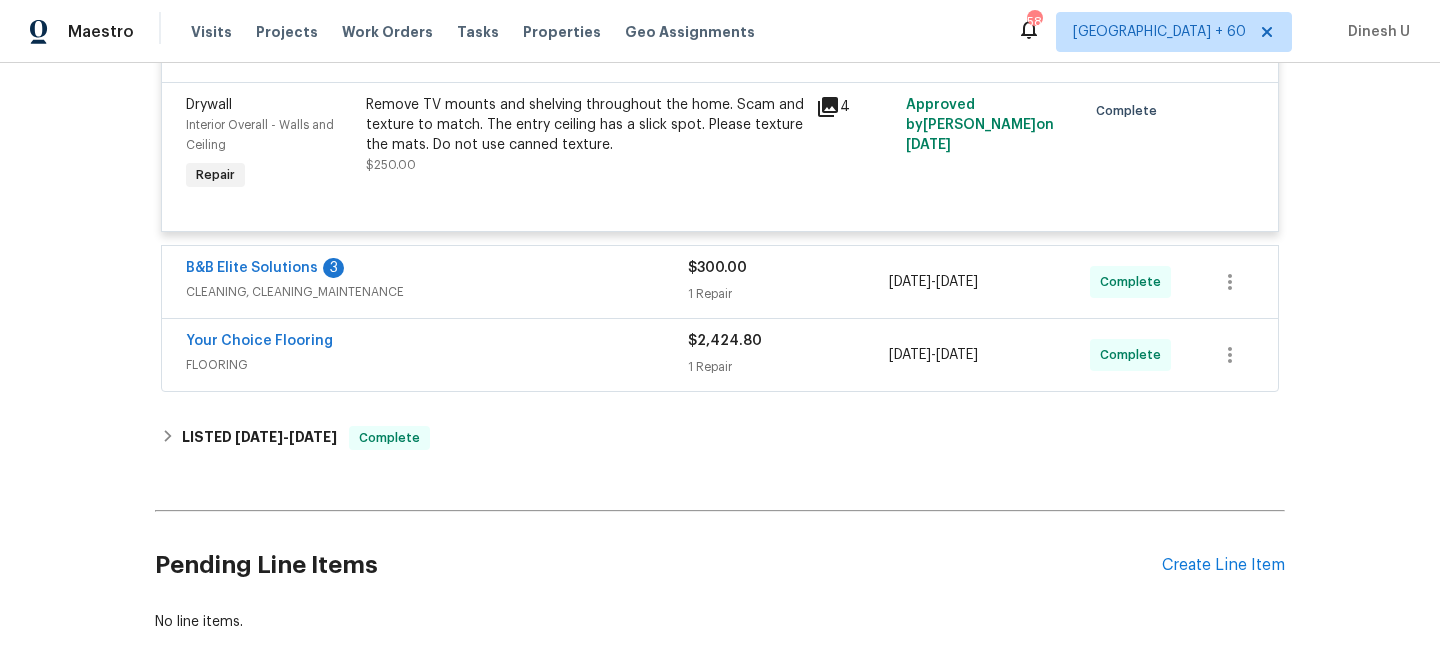 click on "1 Repair" at bounding box center [788, 294] 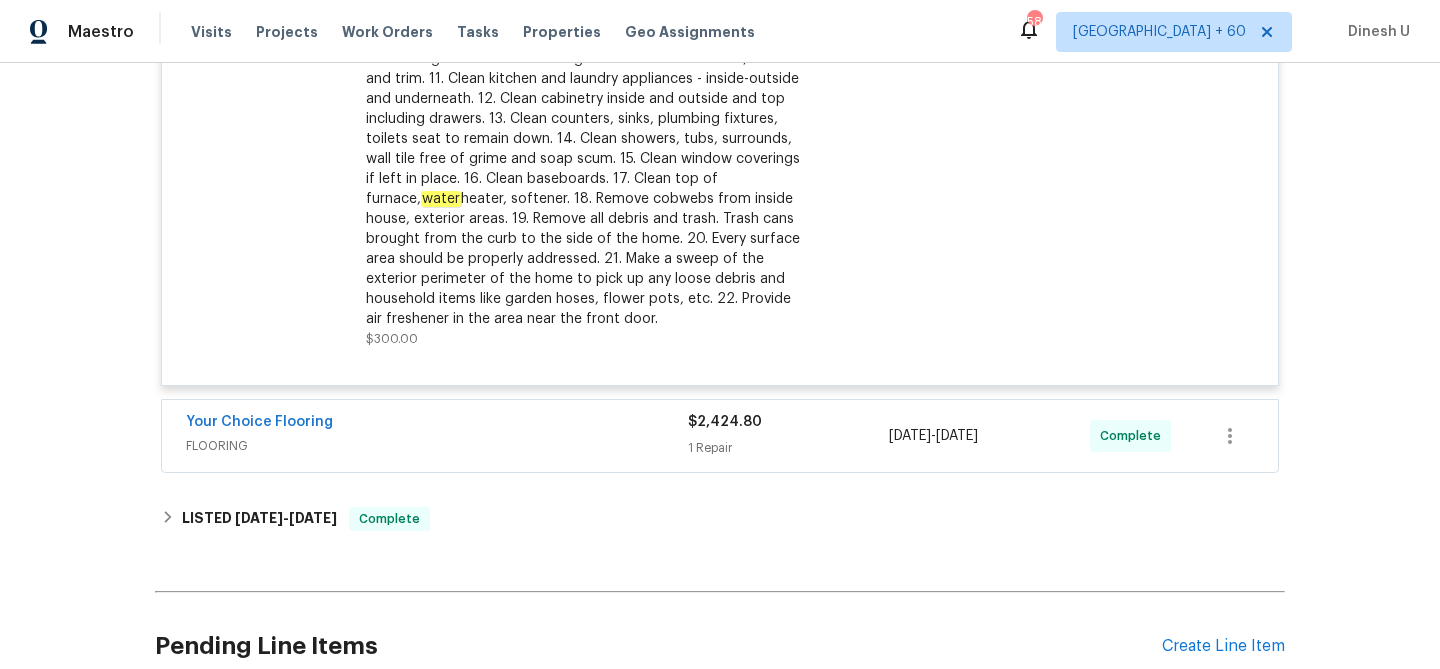 scroll, scrollTop: 6265, scrollLeft: 0, axis: vertical 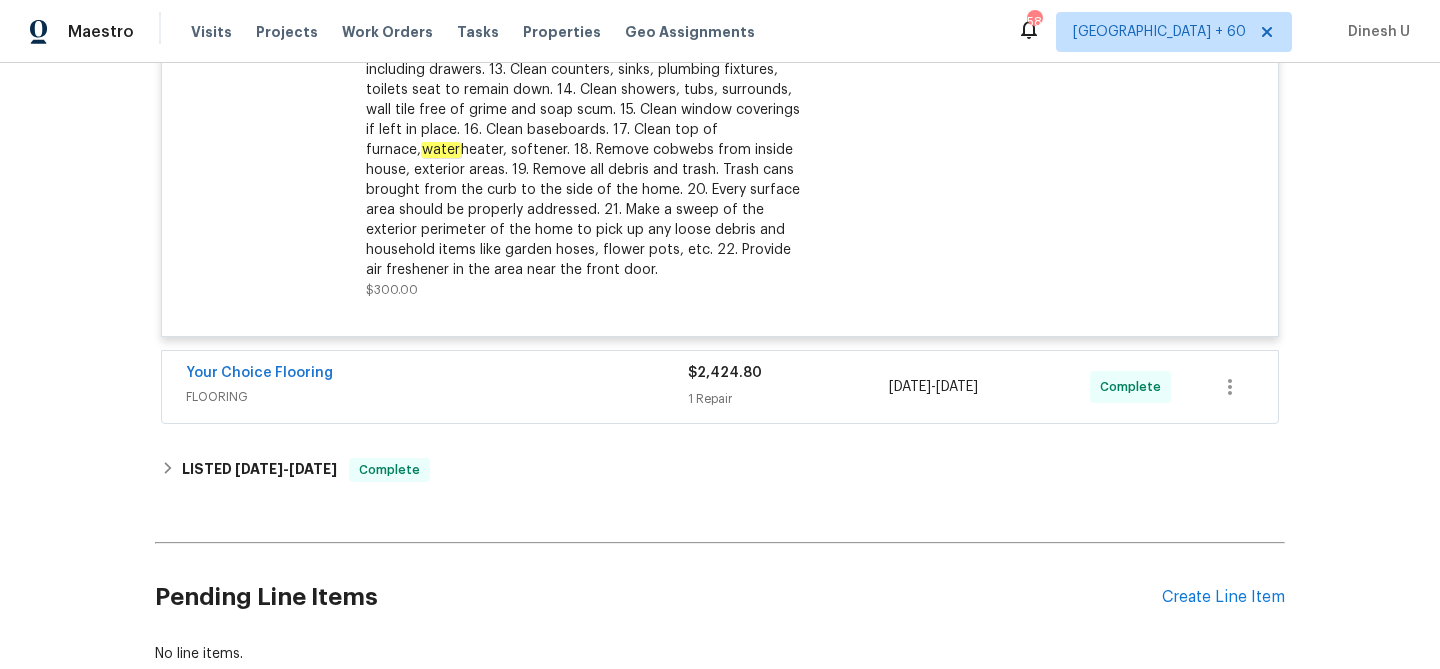 click on "$2,424.80 1 Repair" at bounding box center (788, 387) 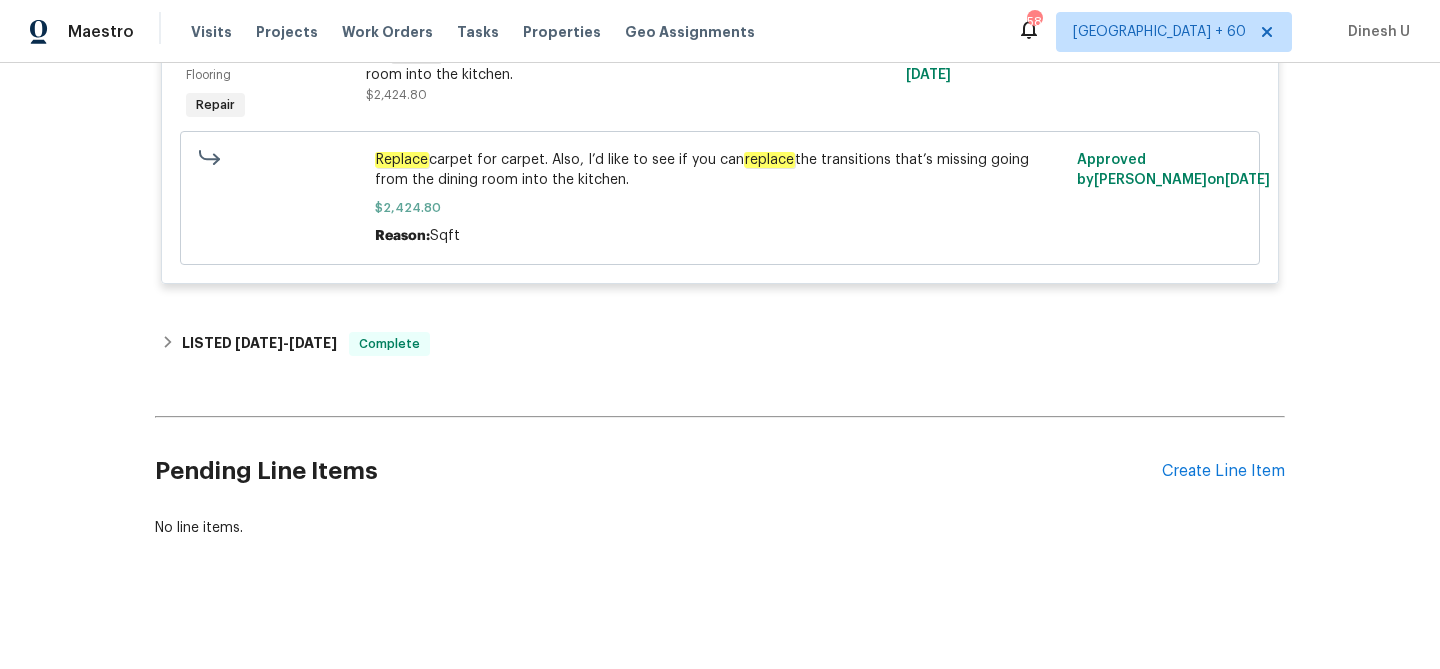 scroll, scrollTop: 6761, scrollLeft: 0, axis: vertical 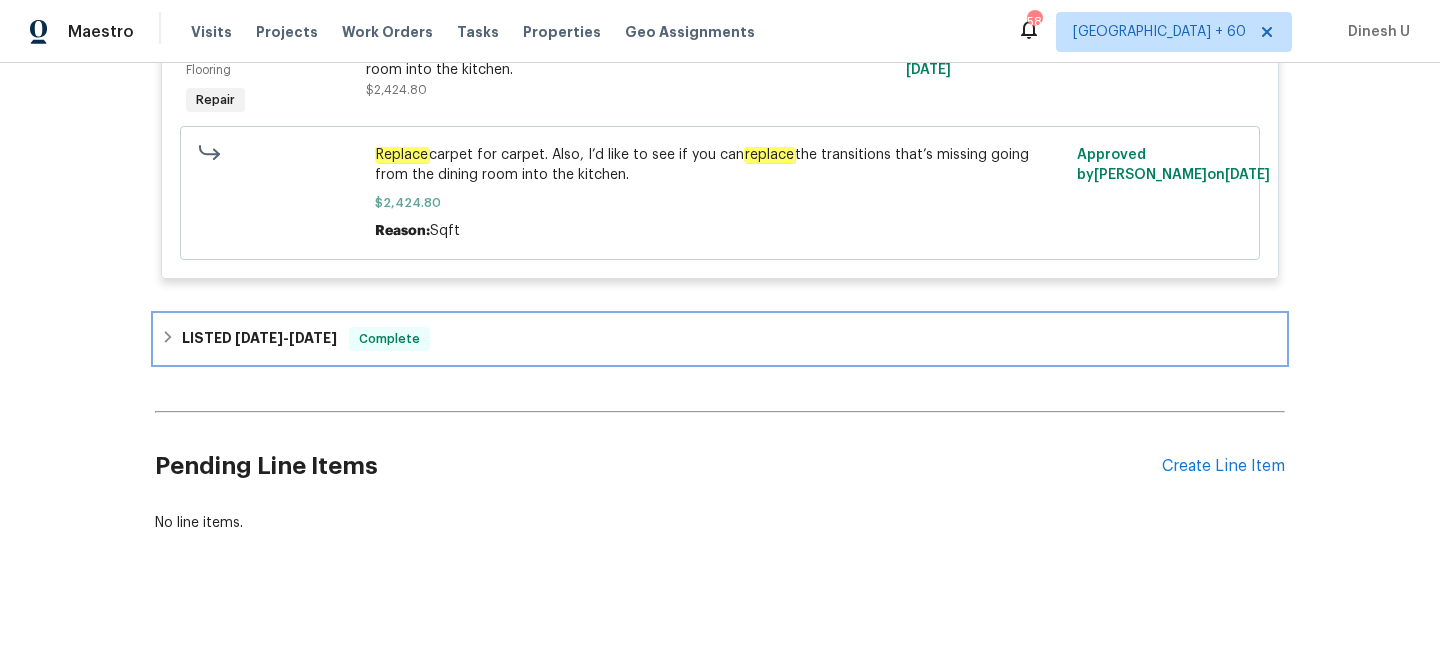 click on "LISTED   [DATE]  -  [DATE]" at bounding box center (259, 339) 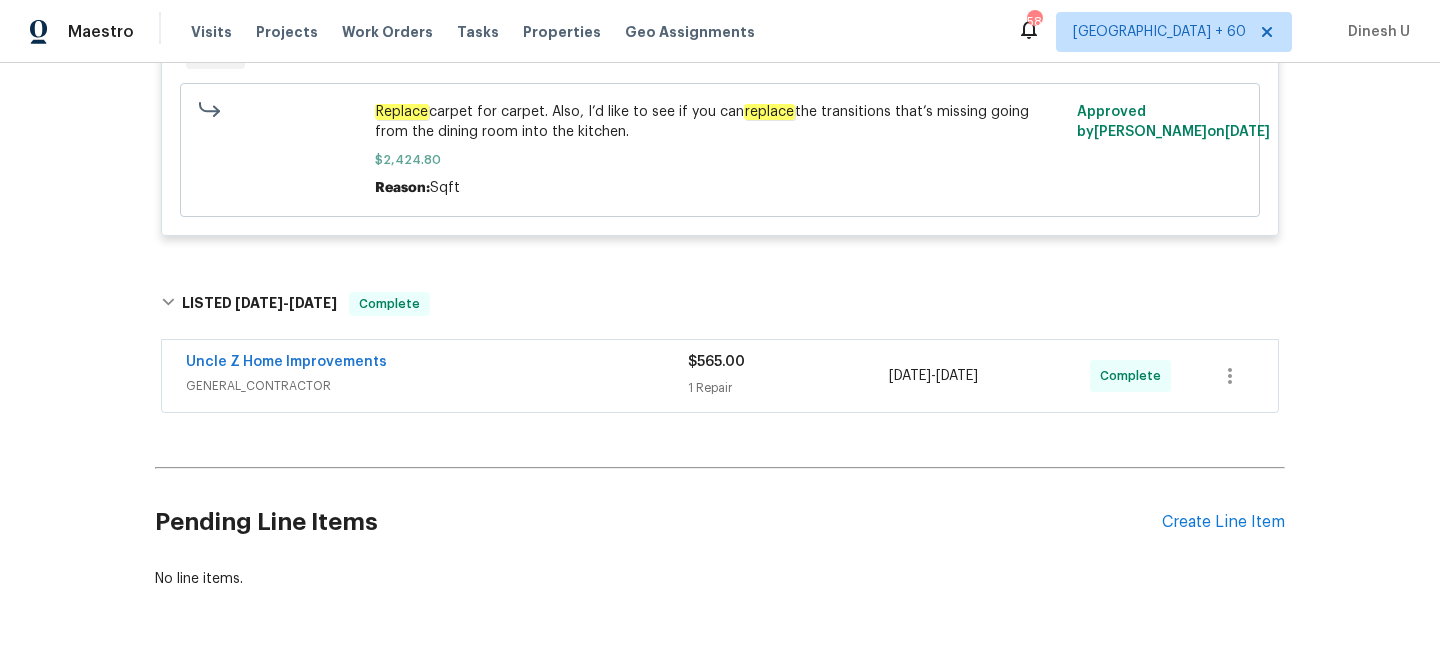 click on "Uncle Z Home Improvements GENERAL_CONTRACTOR $565.00 1 Repair [DATE]  -  [DATE] Complete" at bounding box center [720, 376] 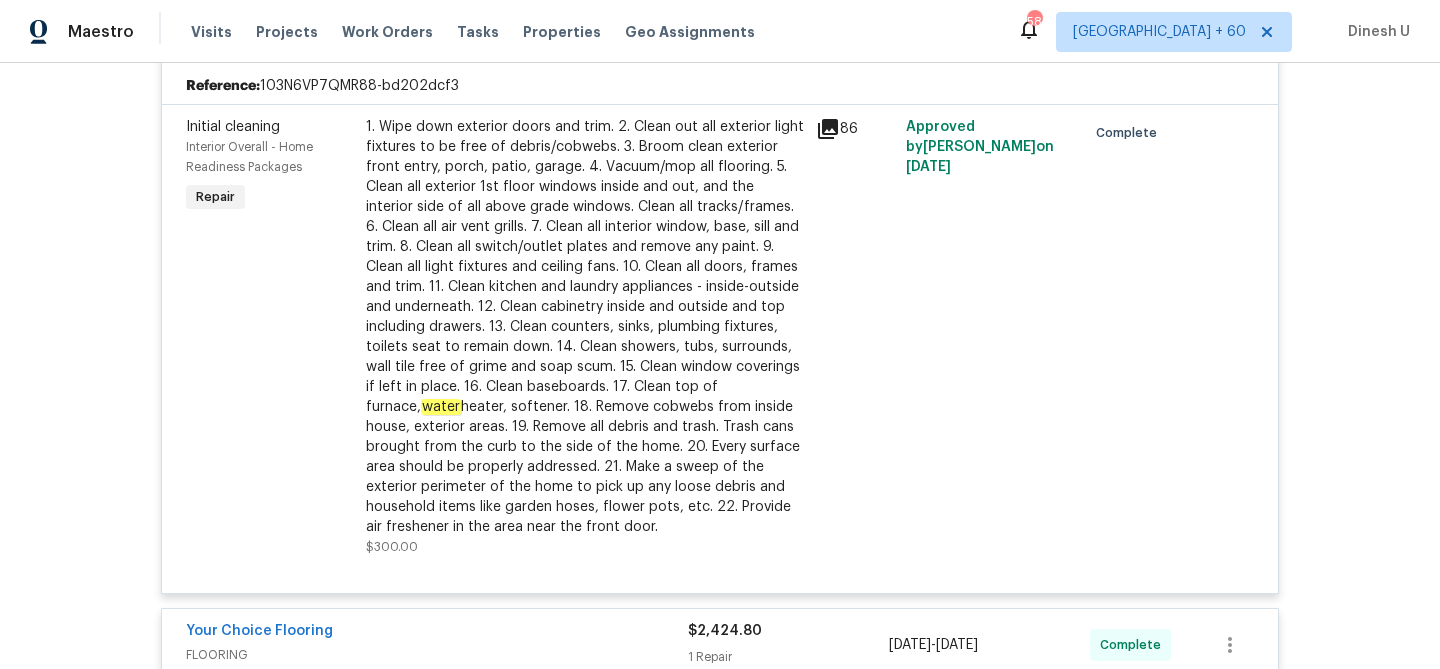 scroll, scrollTop: 5511, scrollLeft: 0, axis: vertical 